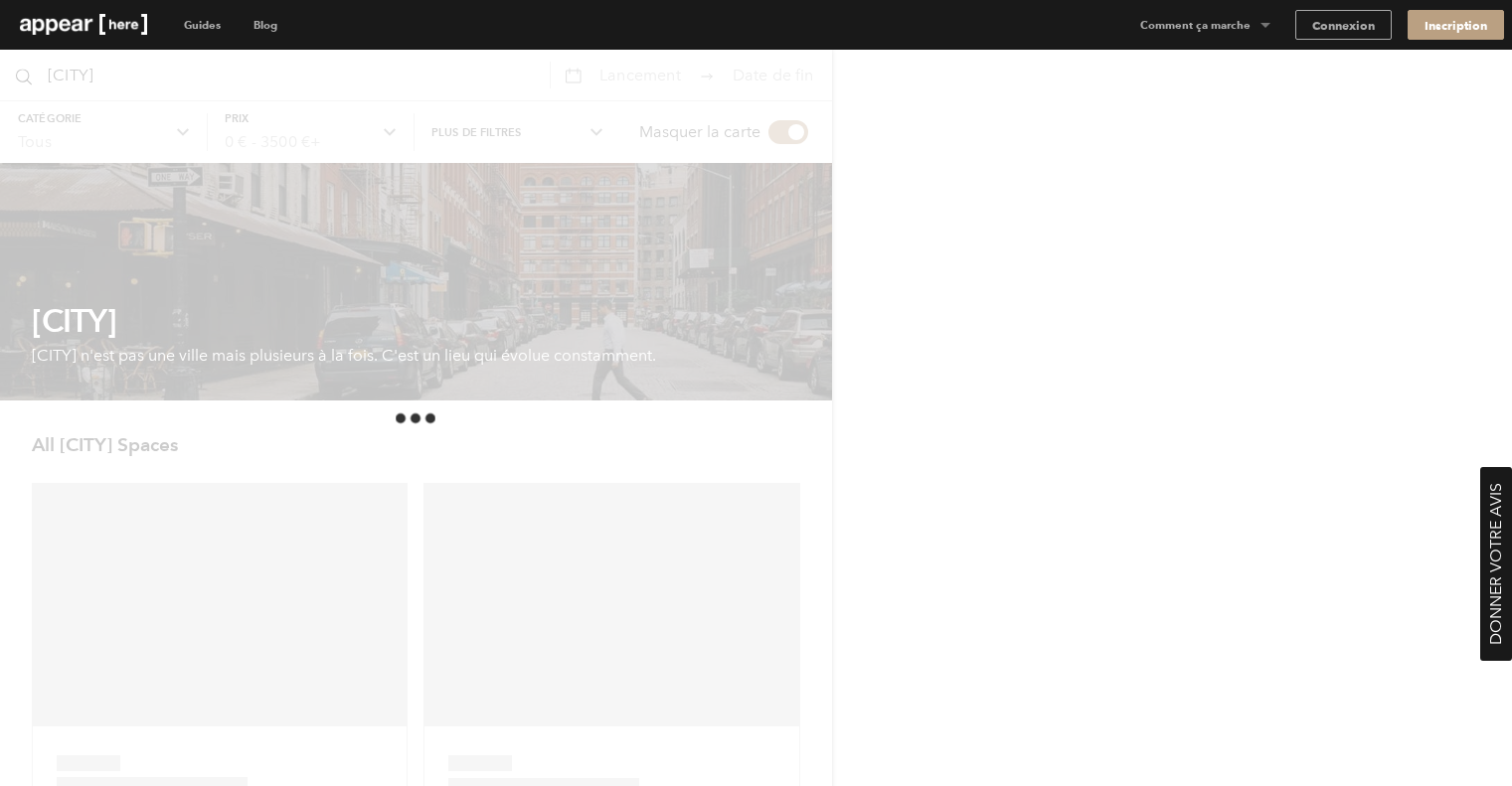 scroll, scrollTop: 0, scrollLeft: 0, axis: both 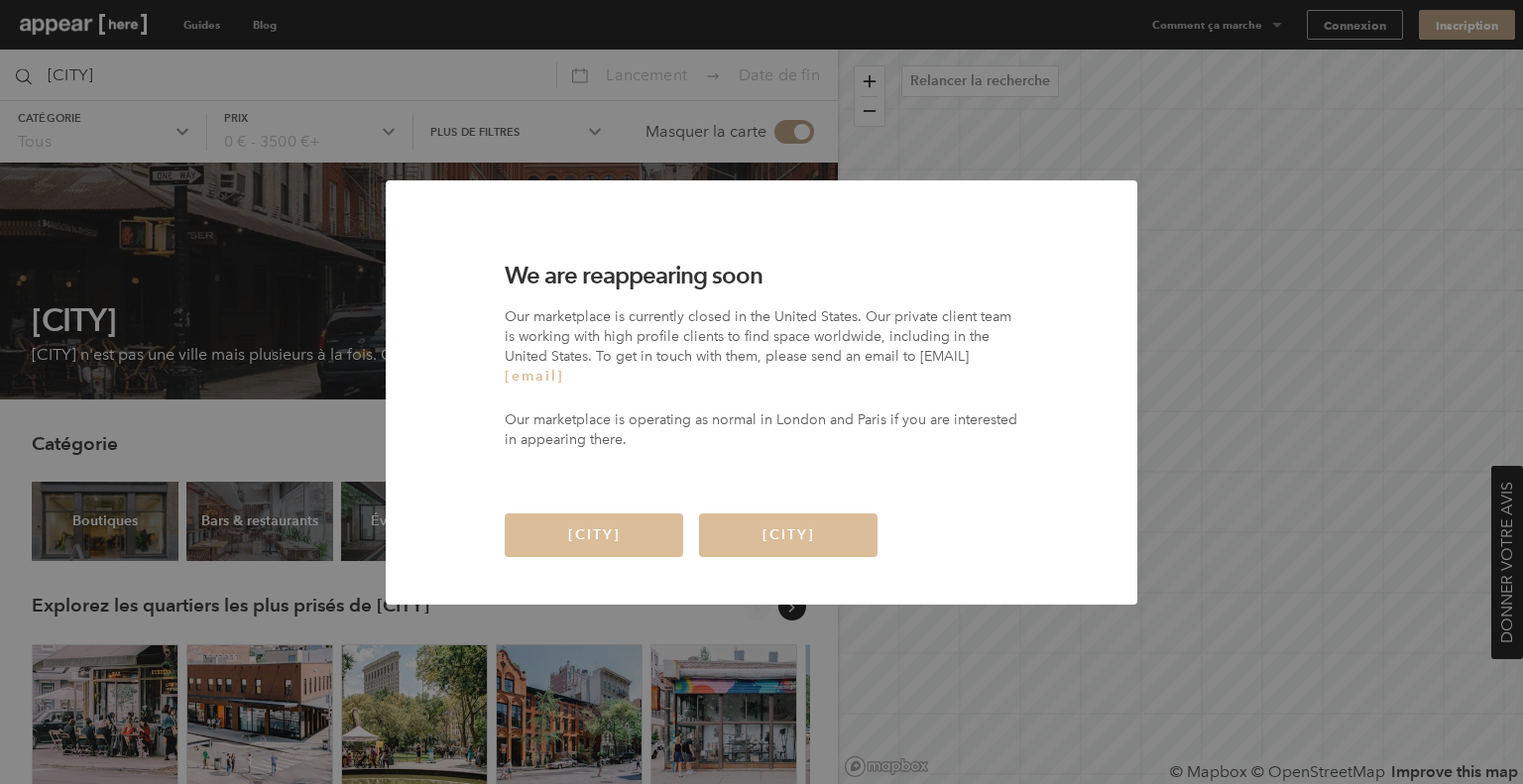 click on "We are reappearing soon Our marketplace is currently closed in the United States. Our private client team is working with high profile clients to find space worldwide, including in the United States. To get in touch with them, please send an email to   globalprivateclient@appearhere.co.uk Our marketplace is operating as normal in London and Paris if you are interested in appearing there. London Paris" at bounding box center (762, 392) 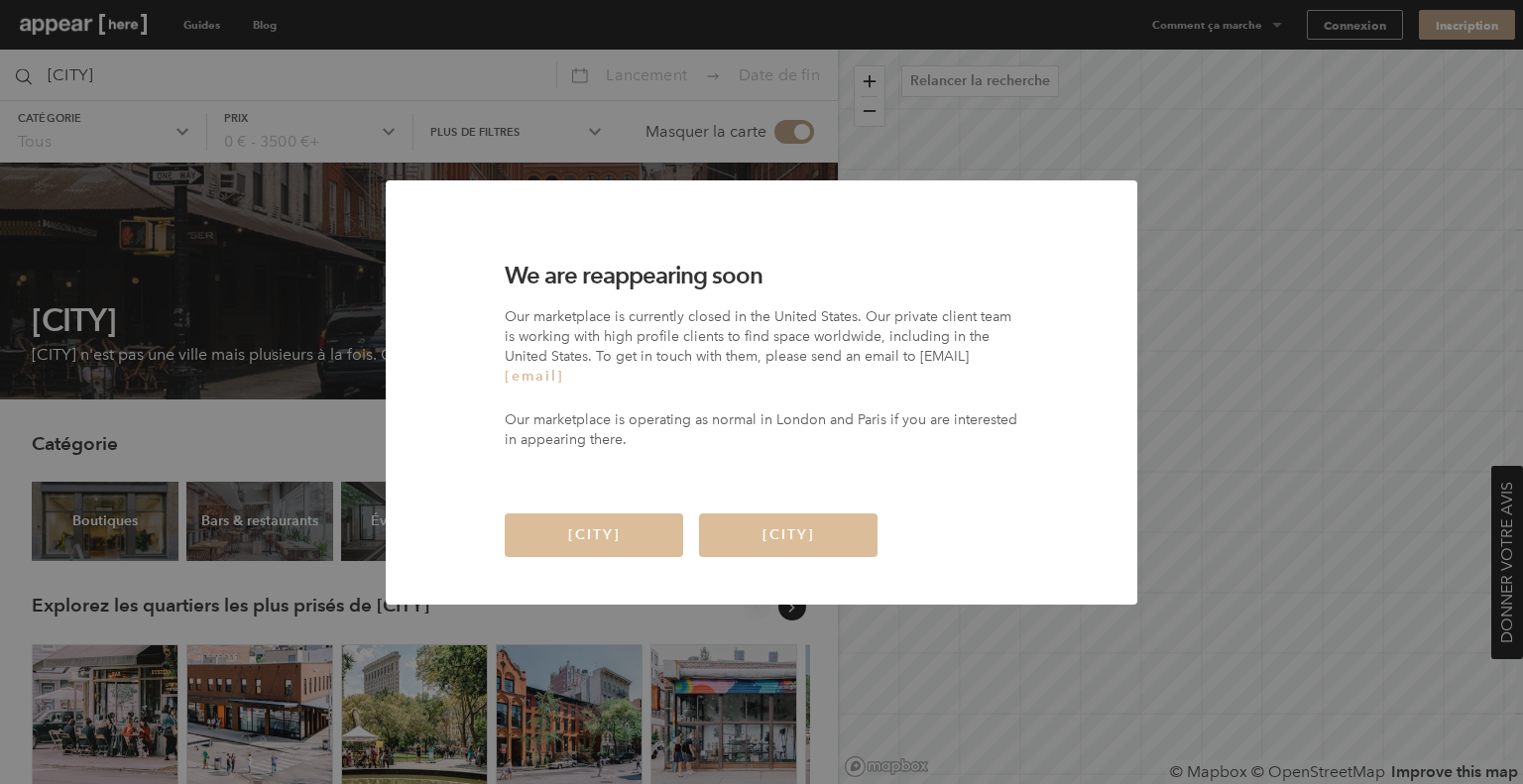 click on "We are reappearing soon Our marketplace is currently closed in the United States. Our private client team is working with high profile clients to find space worldwide, including in the United States. To get in touch with them, please send an email to   globalprivateclient@appearhere.co.uk Our marketplace is operating as normal in London and Paris if you are interested in appearing there. London Paris" at bounding box center (762, 392) 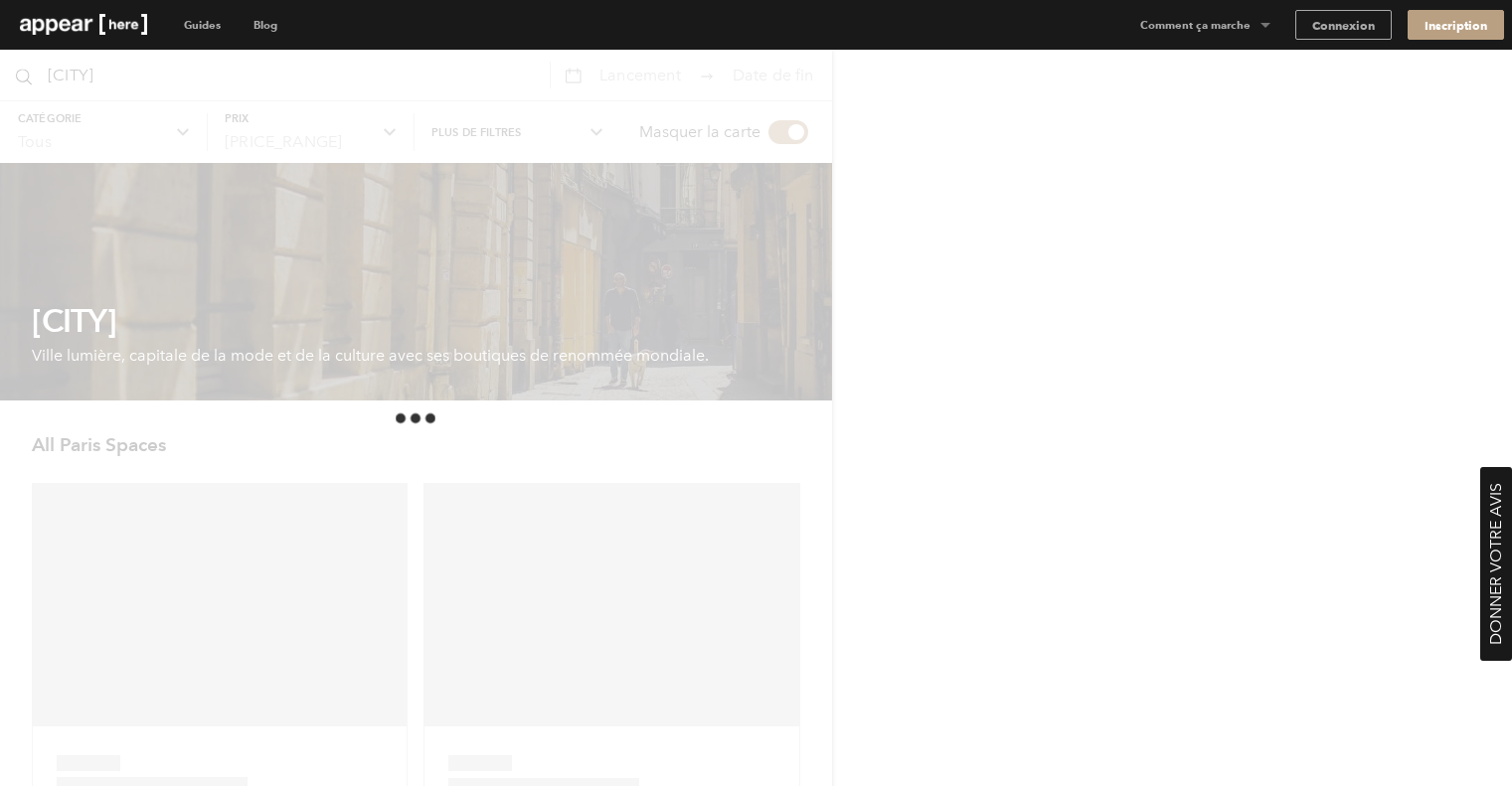 scroll, scrollTop: 0, scrollLeft: 0, axis: both 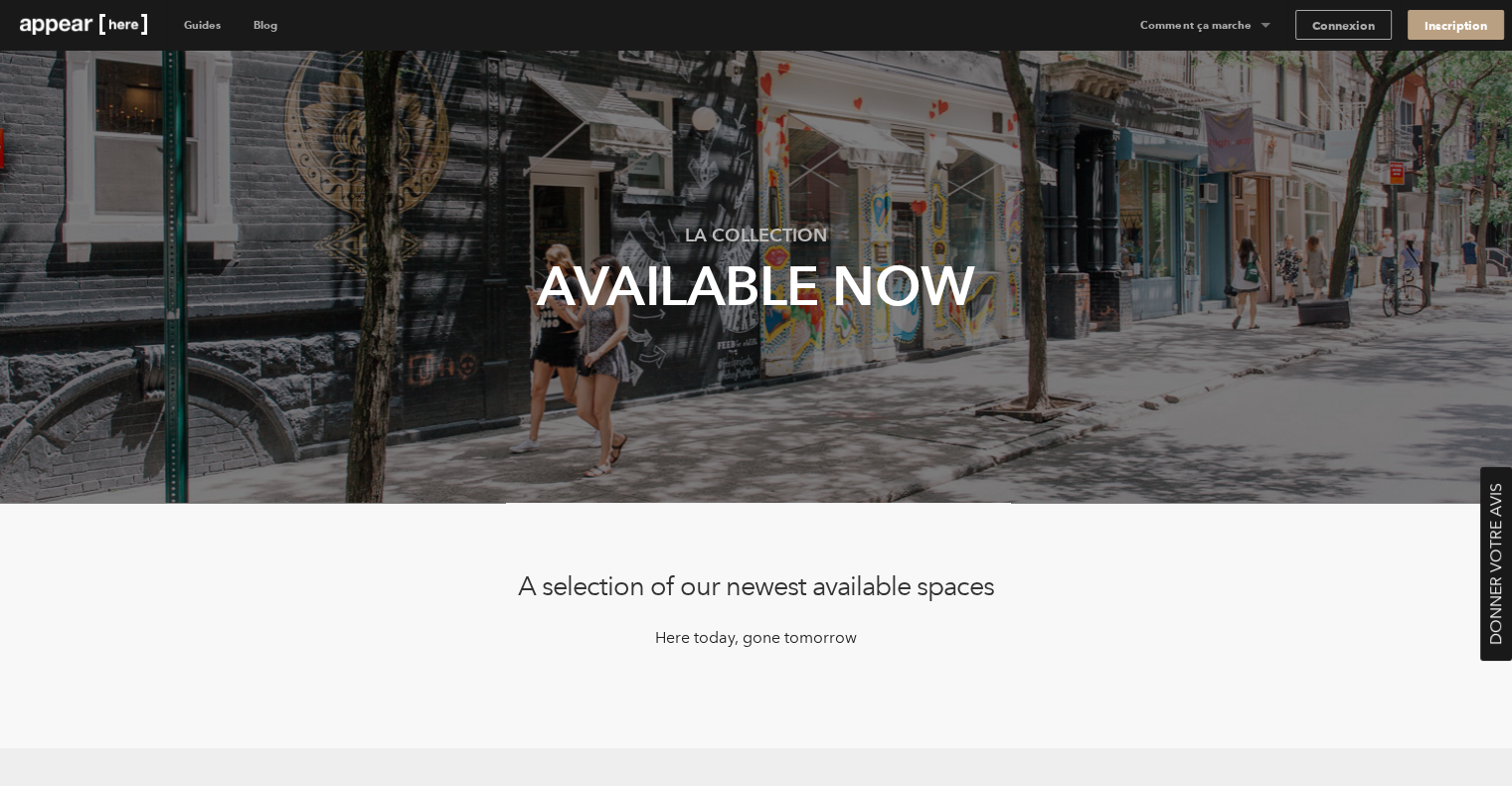 click at bounding box center (84, 24) 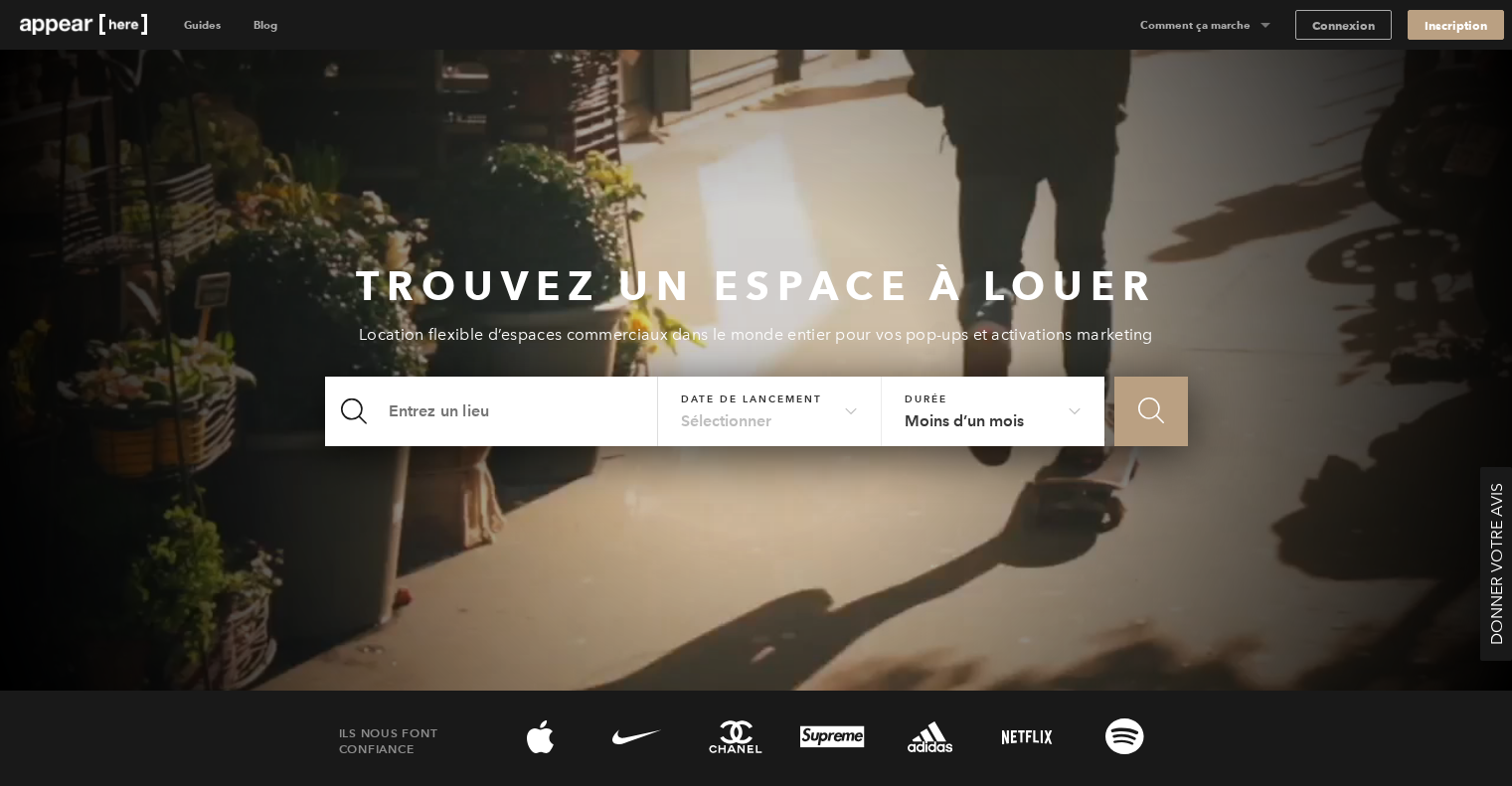 scroll, scrollTop: 0, scrollLeft: 0, axis: both 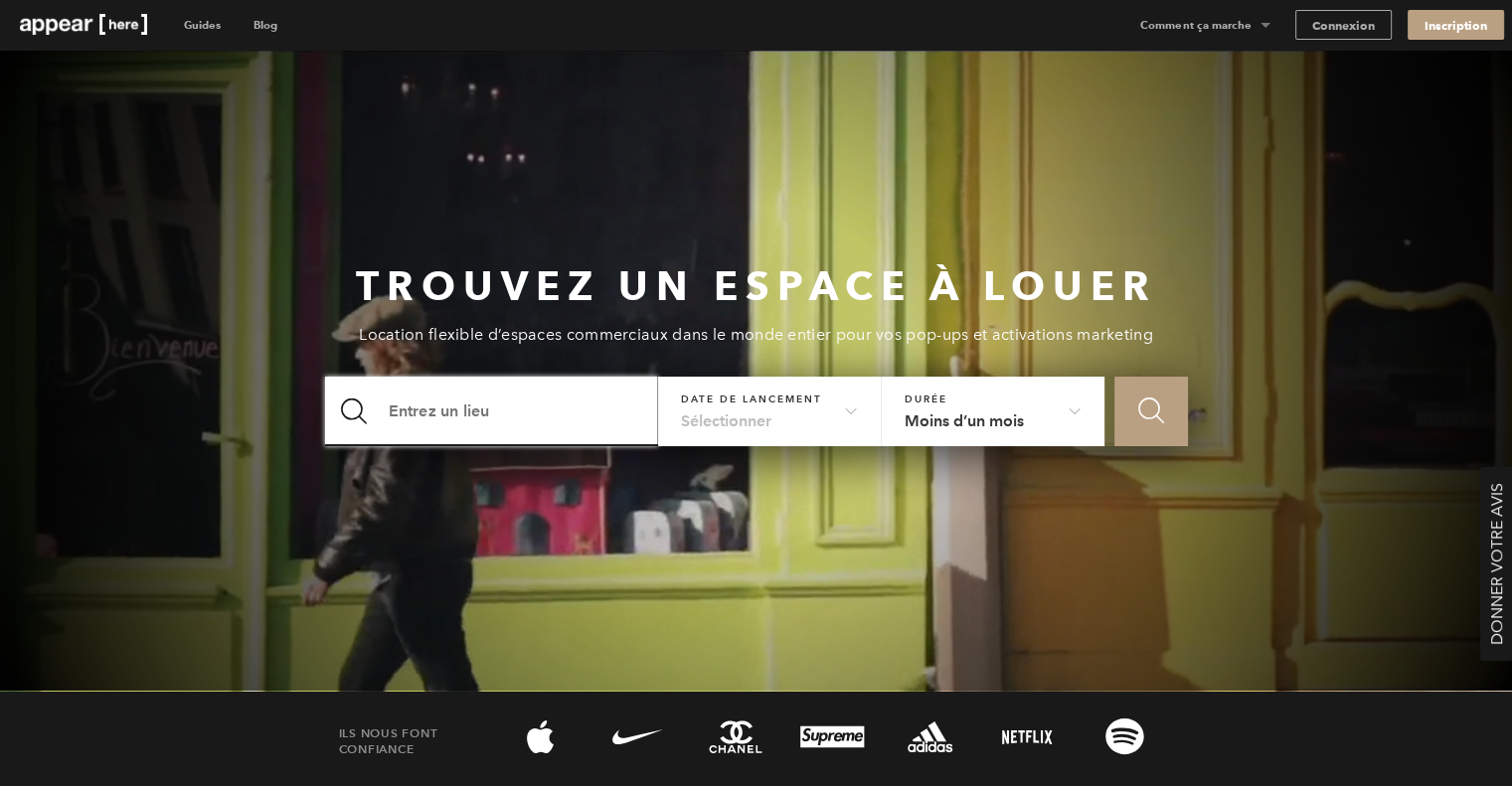 click at bounding box center (492, 411) 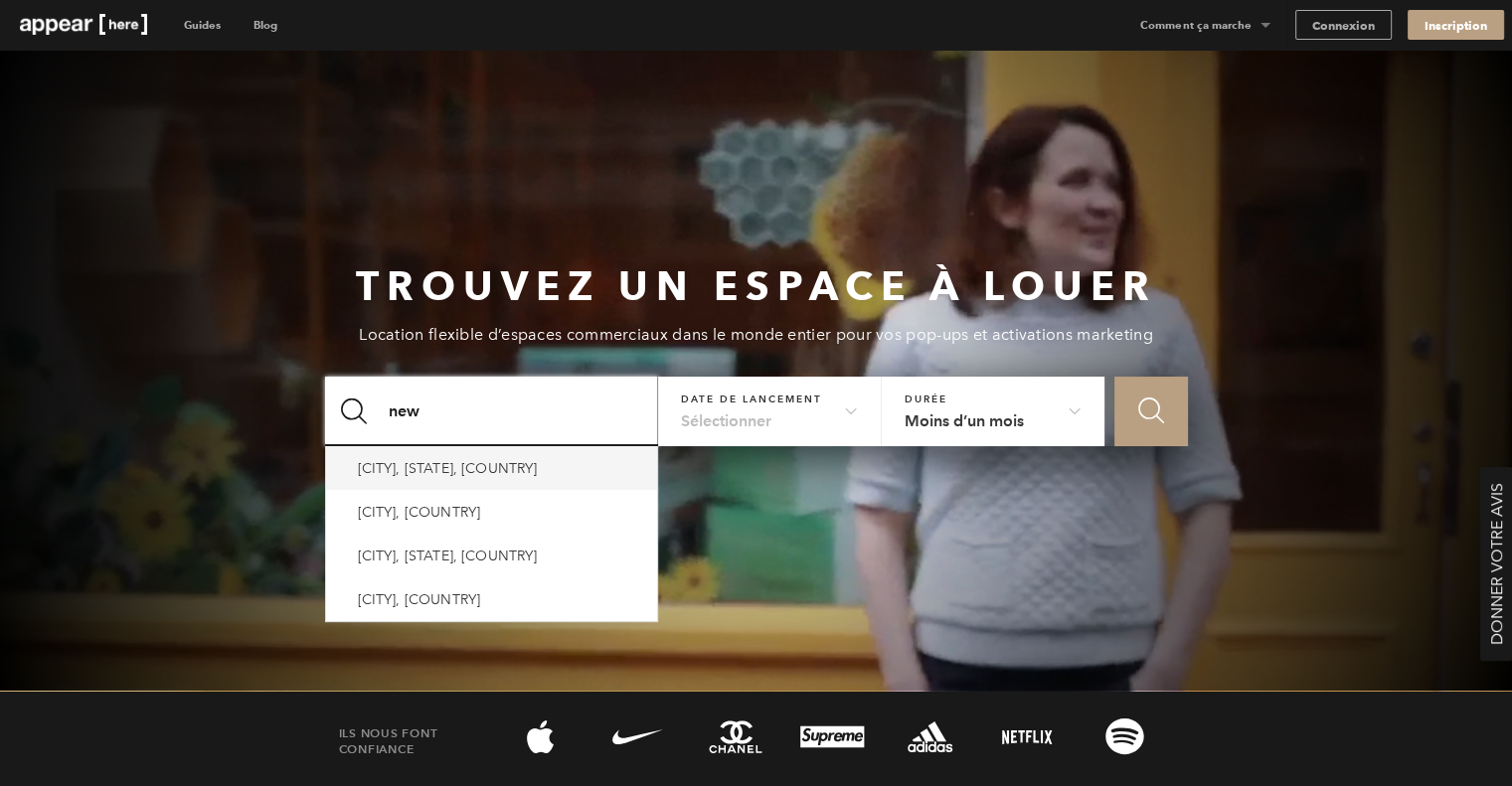 type on "new" 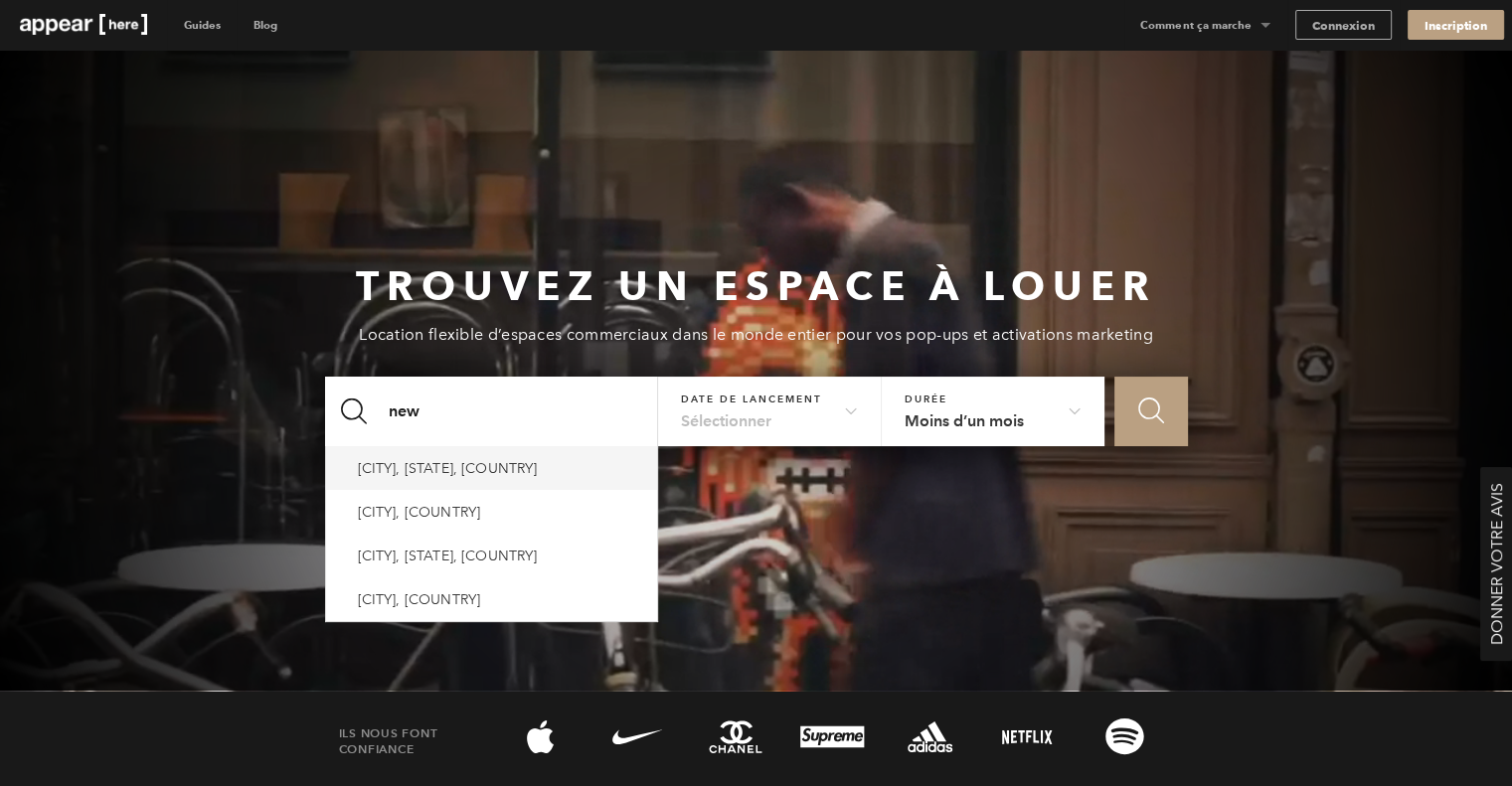 click on "New York, État de New York, États-Unis" at bounding box center [447, 468] 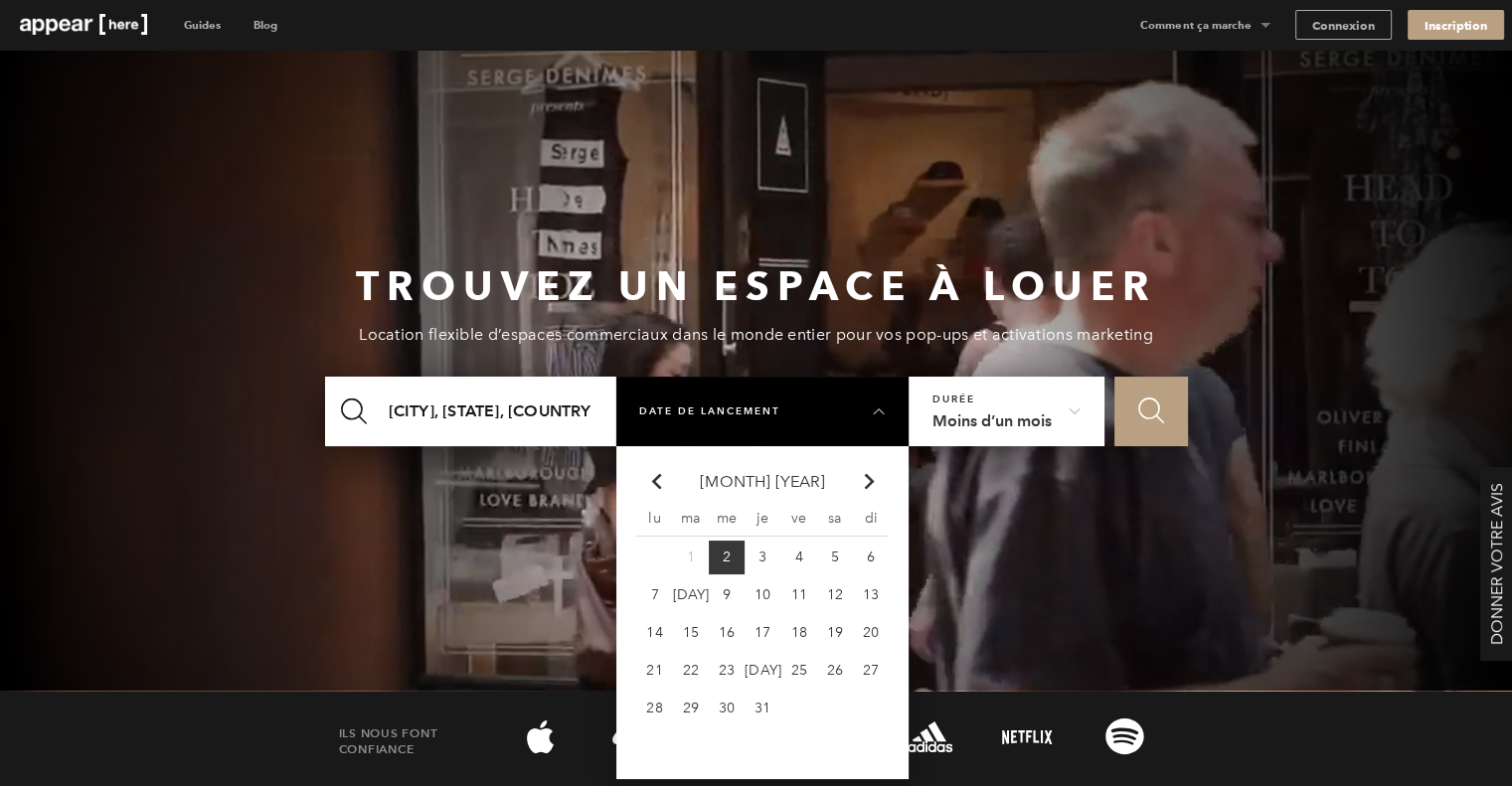 click on "Chevron-up" at bounding box center (870, 481) 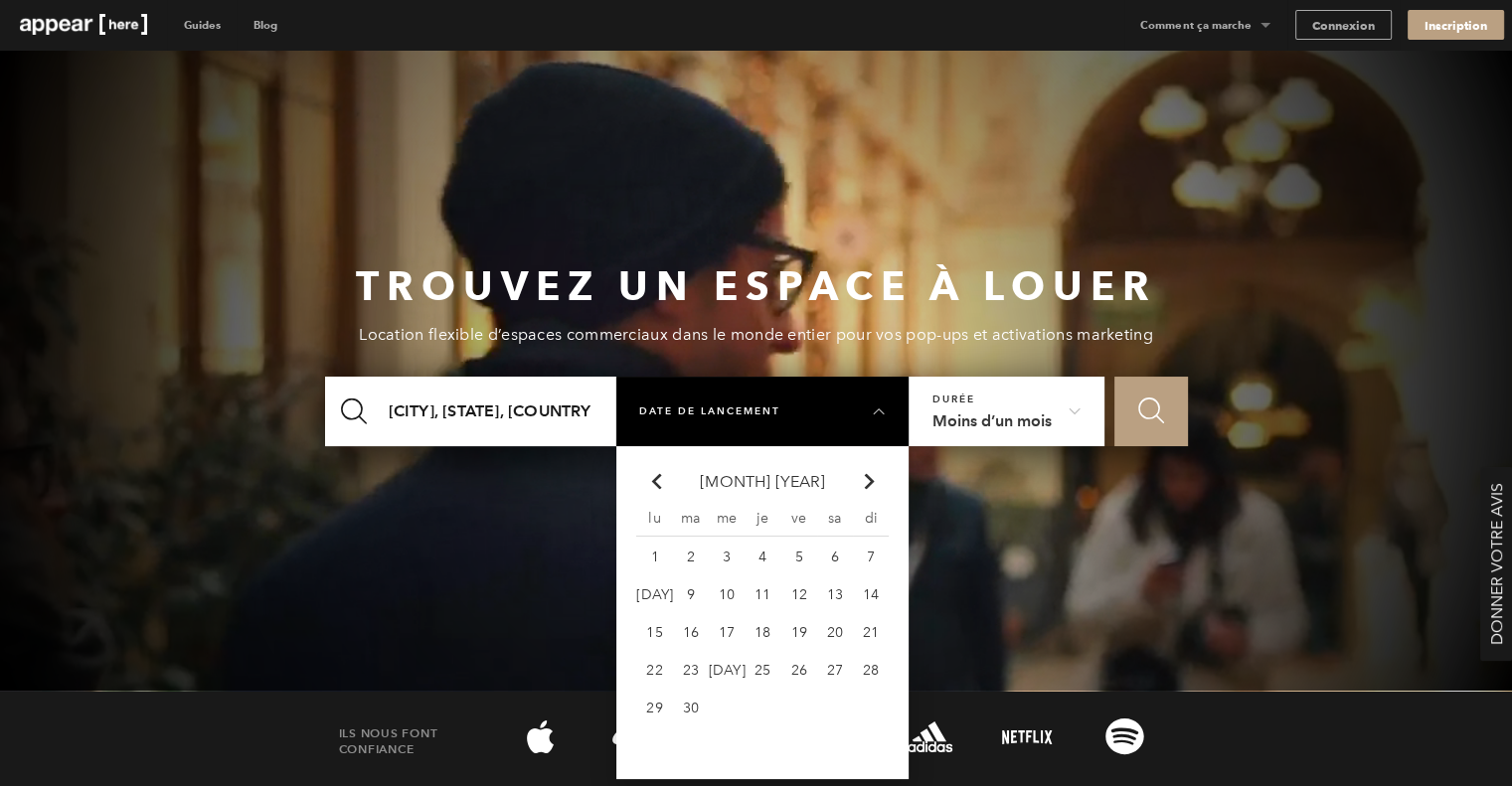 click on "Chevron-up" at bounding box center (870, 481) 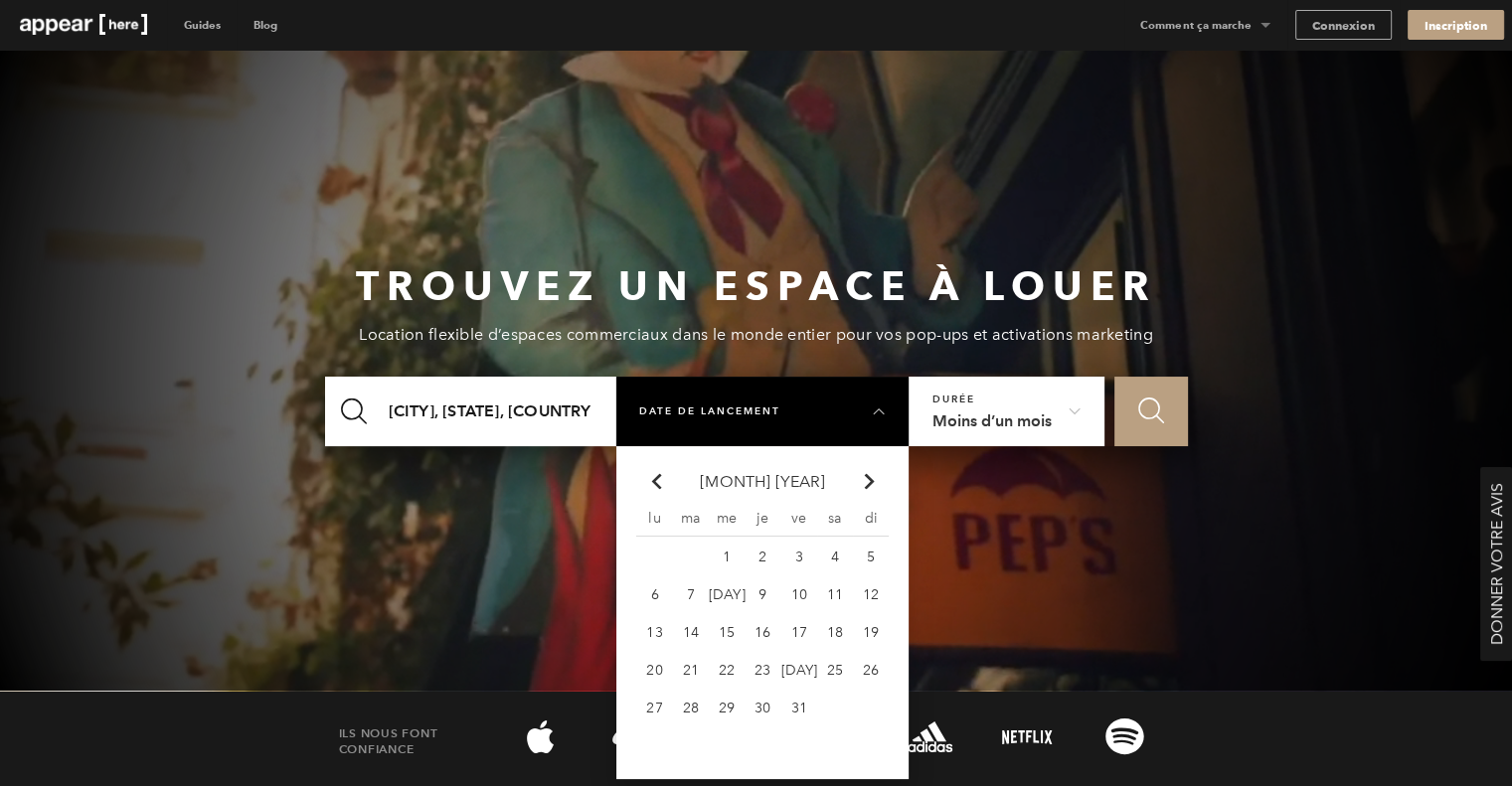 click on "Chevron-up" at bounding box center [870, 481] 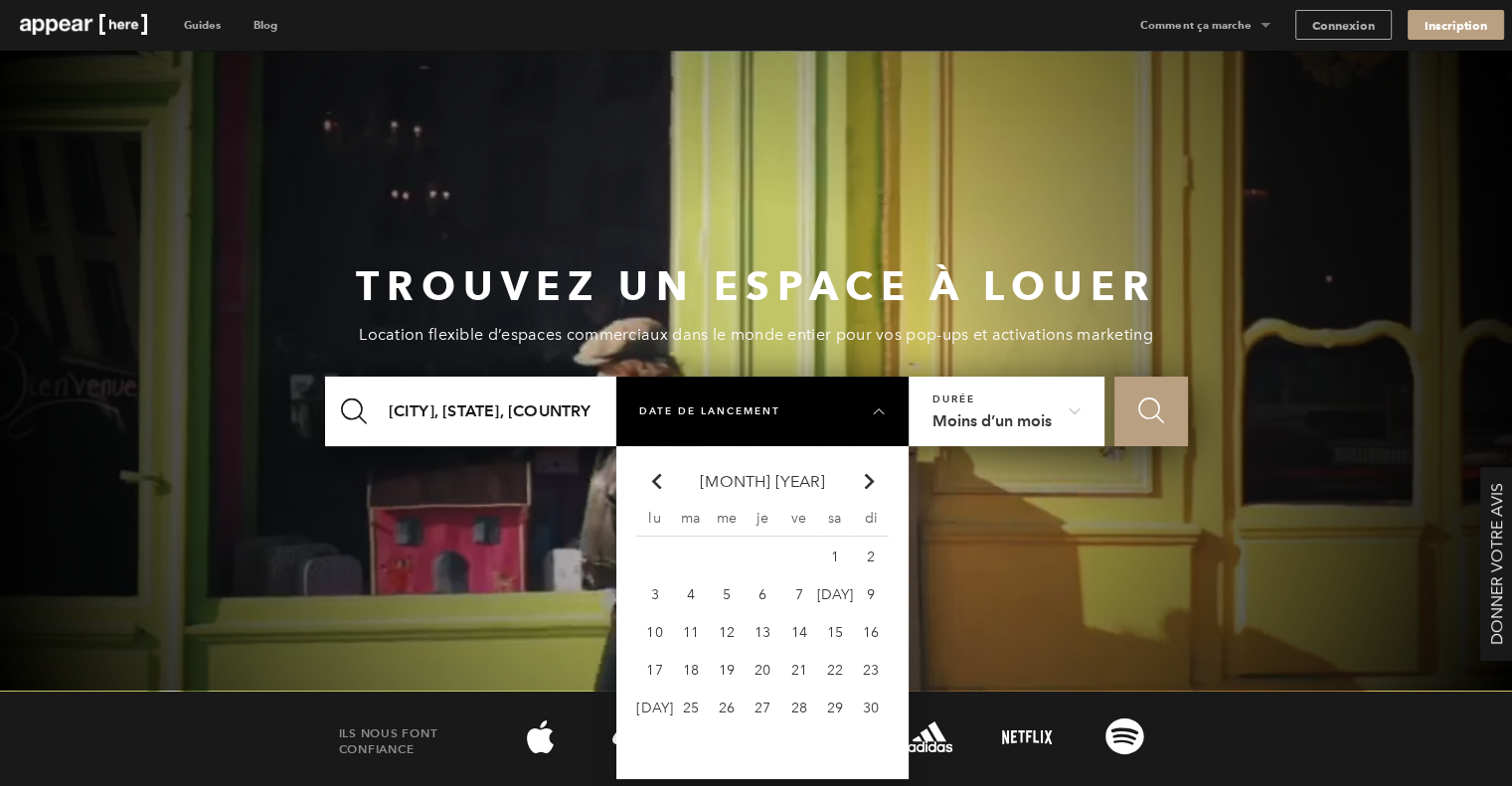 click on "Chevron-up" at bounding box center [870, 481] 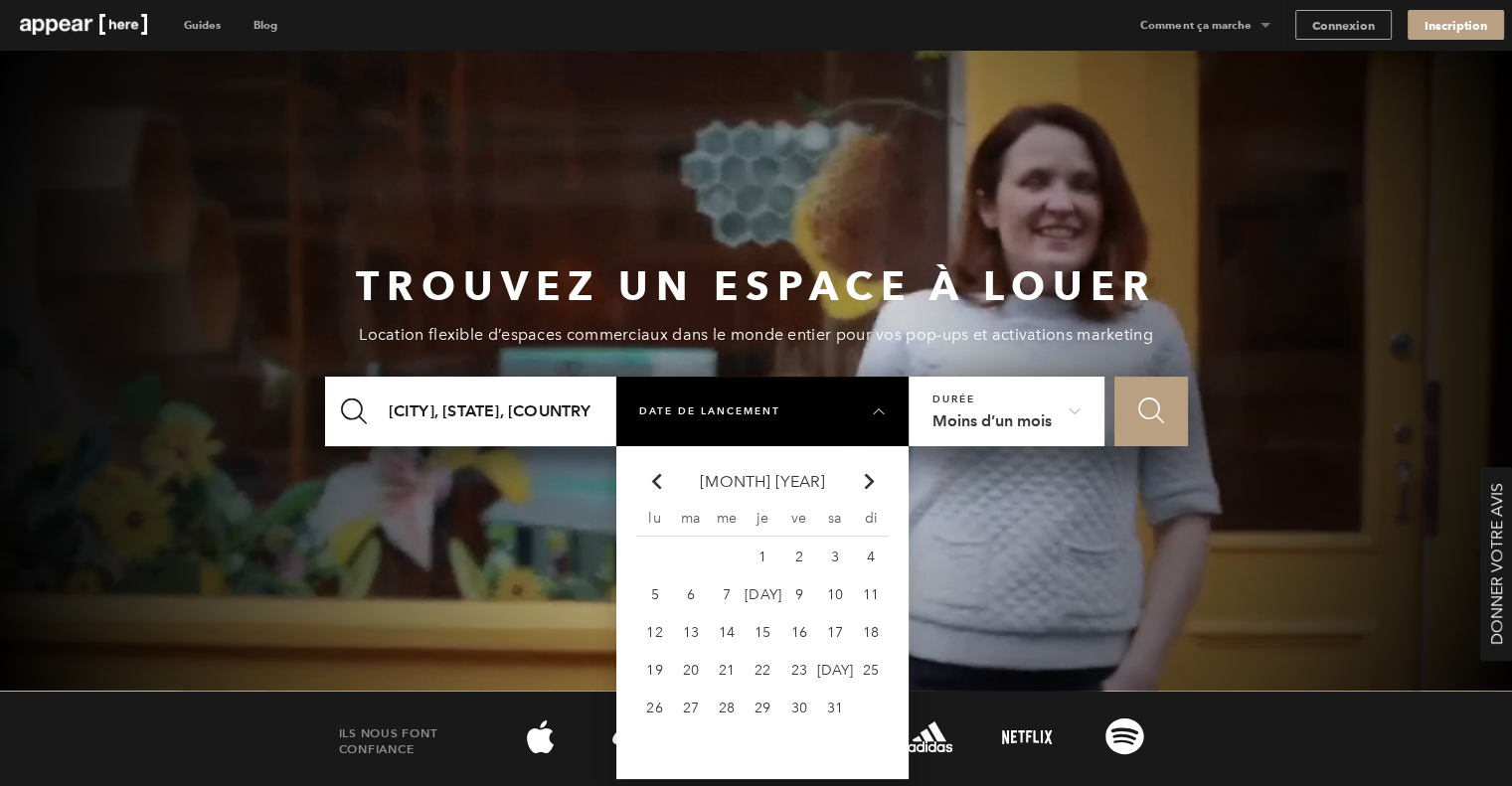 click on "Chevron-up" at bounding box center (870, 481) 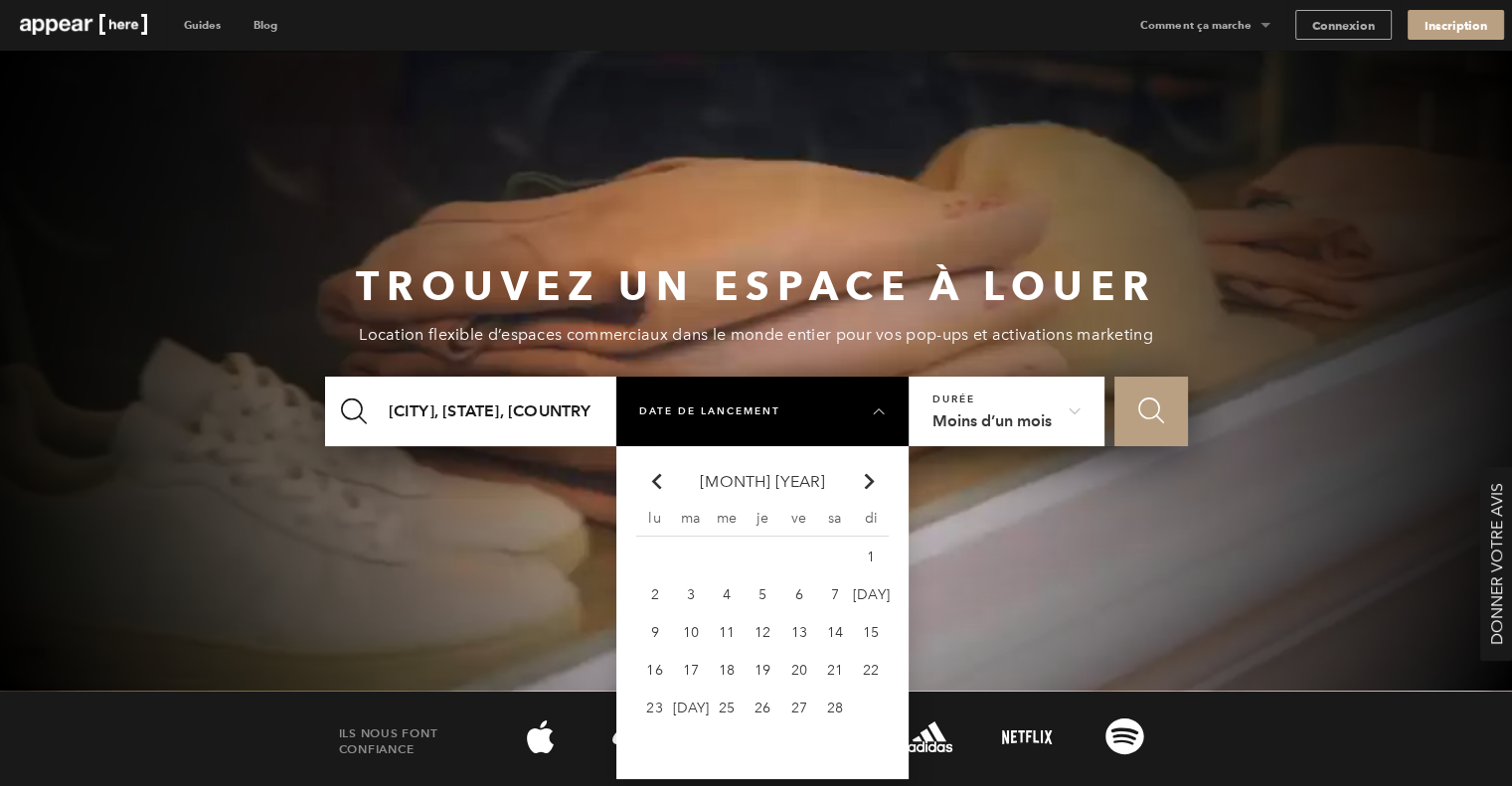 click on "Chevron-up" at bounding box center (870, 481) 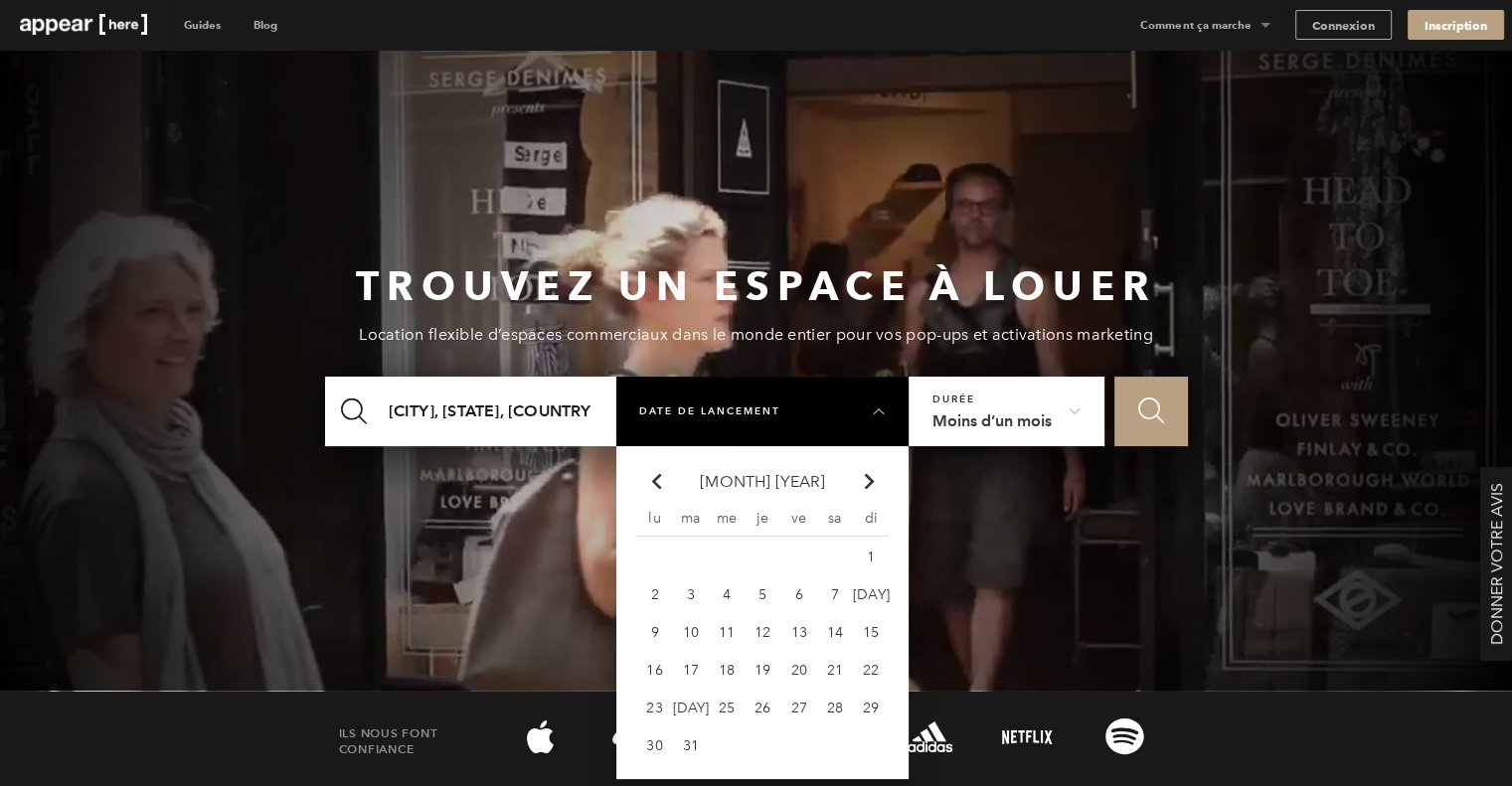 click on "Chevron-up" at bounding box center [870, 481] 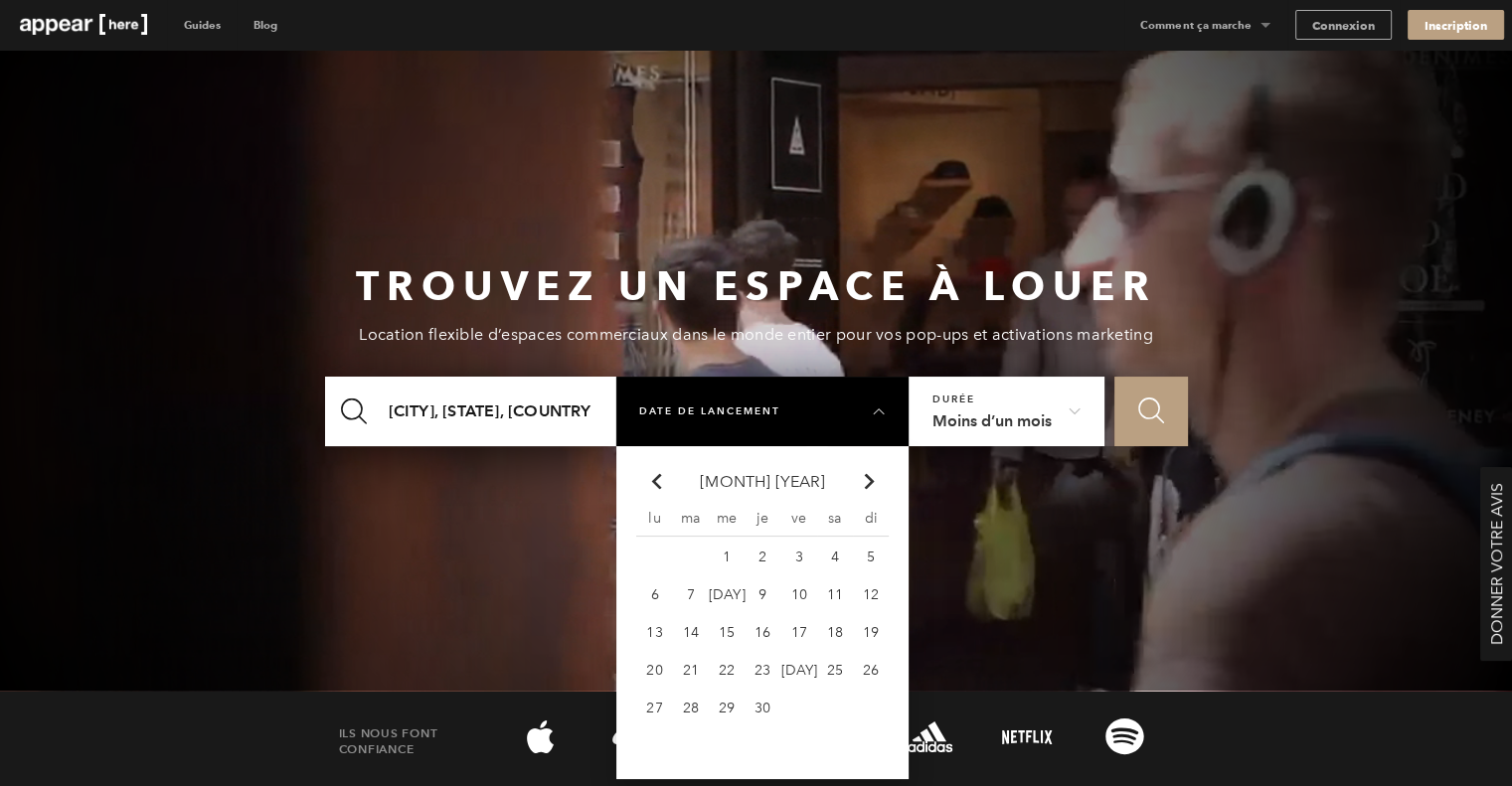 click on "Chevron-up" at bounding box center [870, 481] 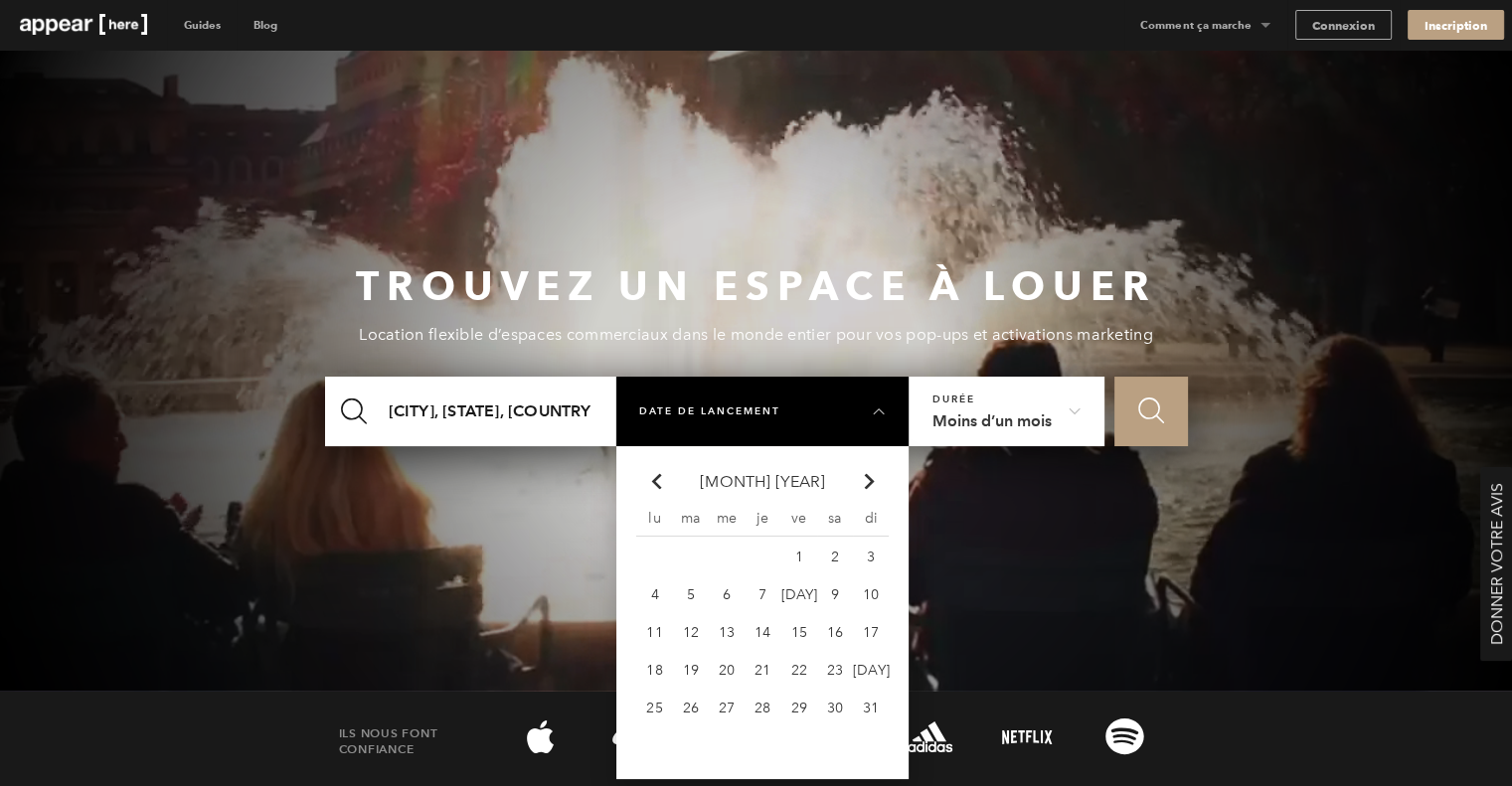 click on "Chevron-up" at bounding box center [870, 481] 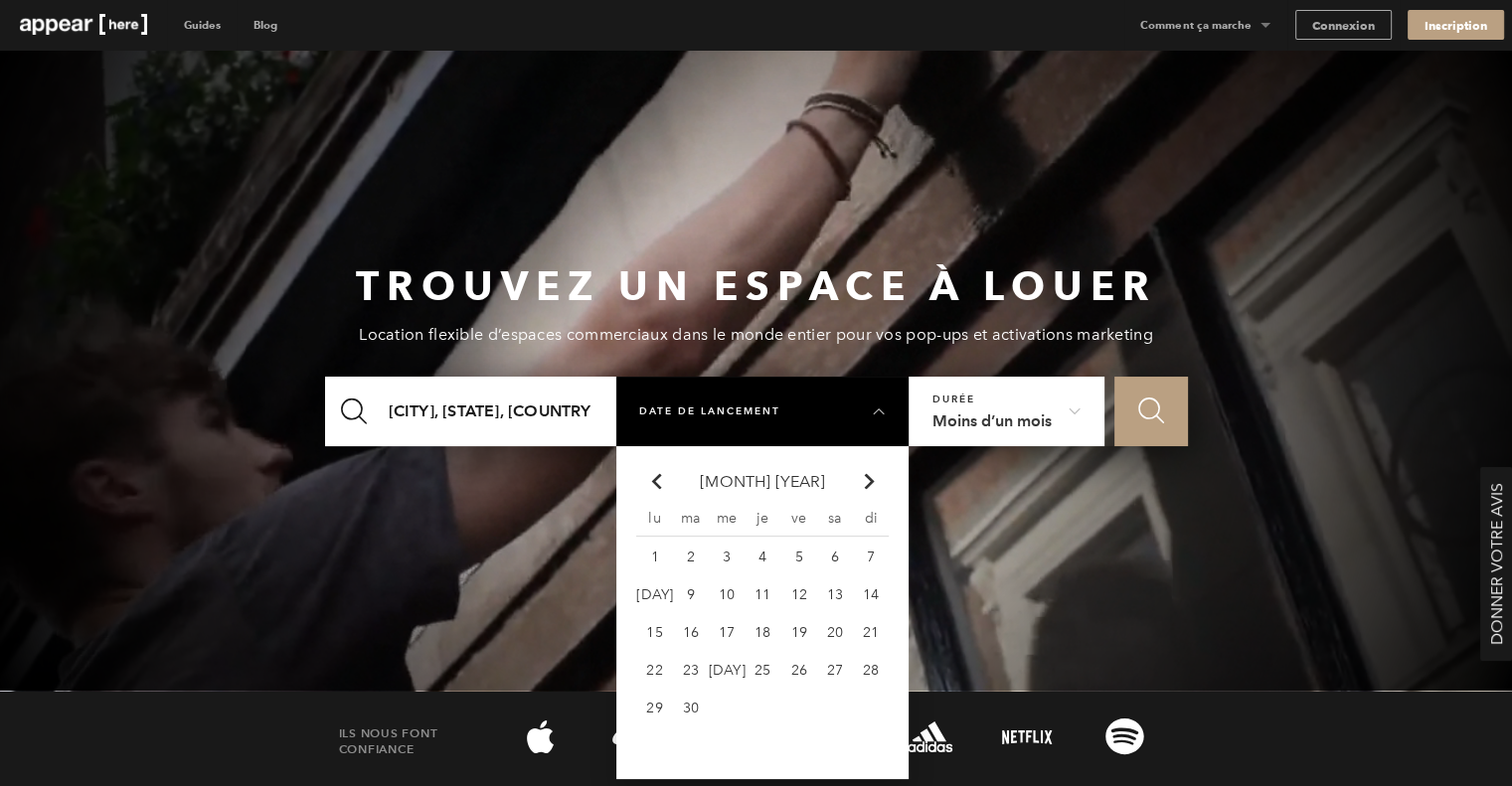 click on "Chevron-up" at bounding box center [870, 481] 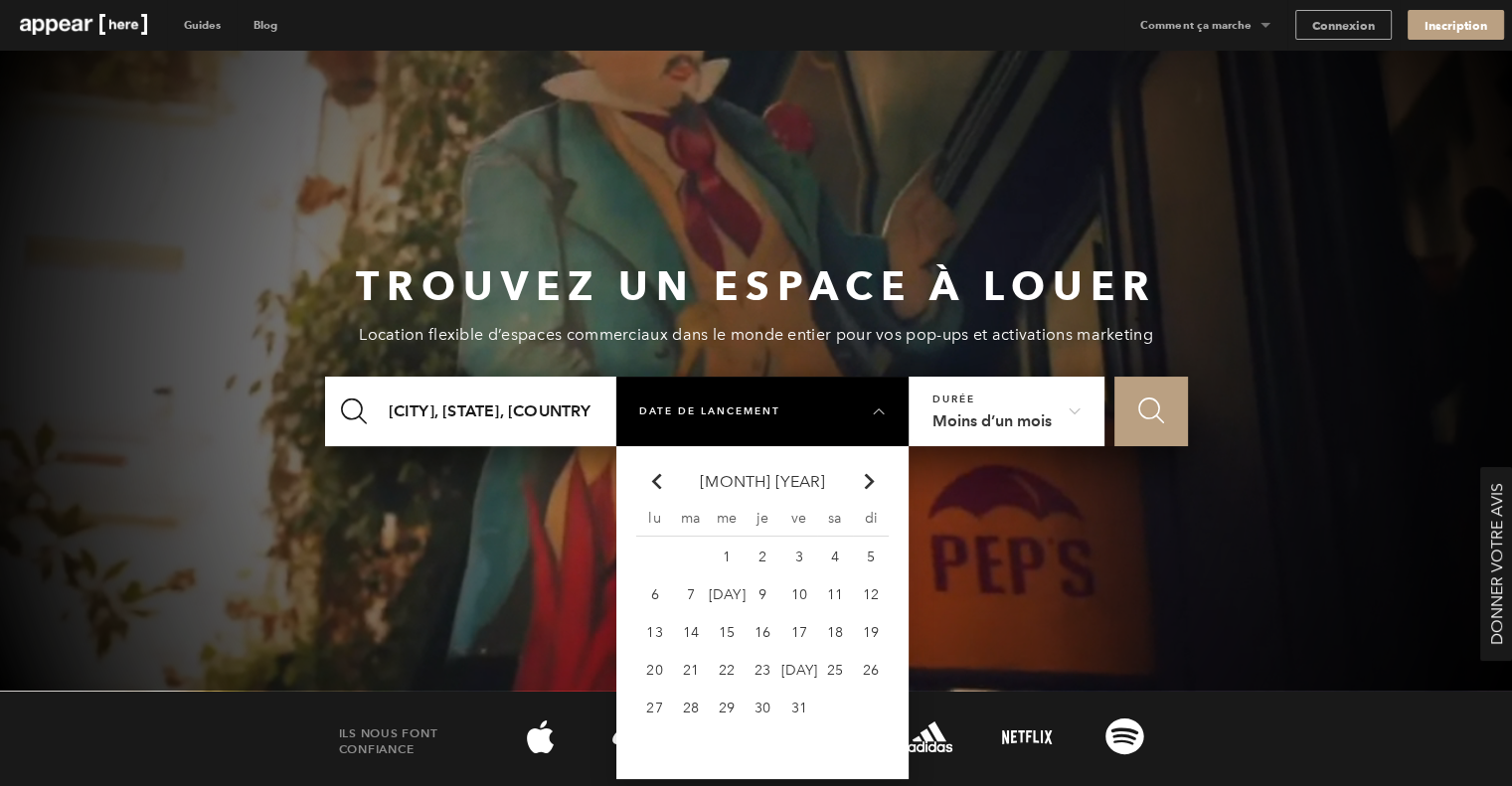 click on "Chevron-up" at bounding box center (870, 481) 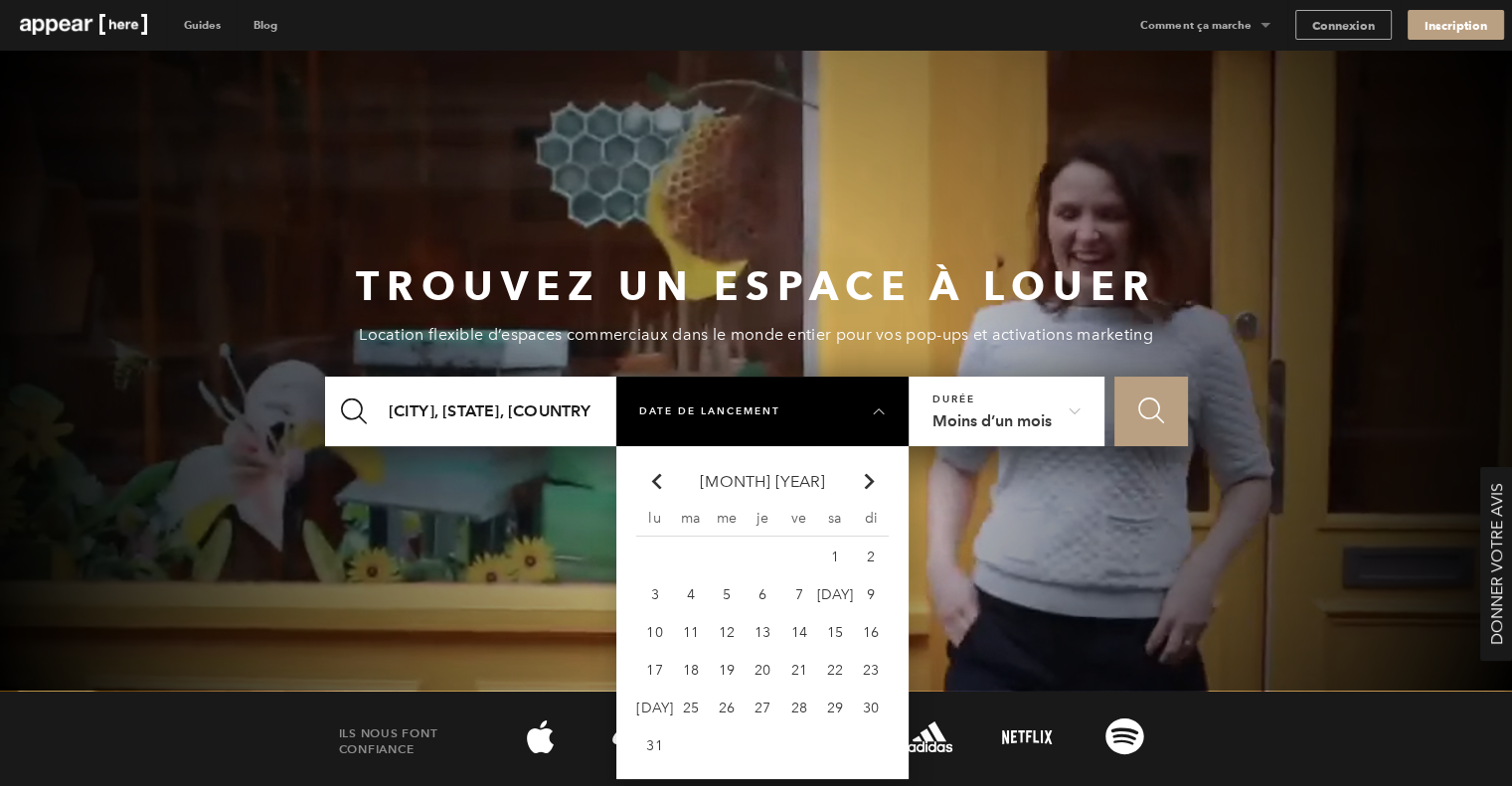 click on "Chevron-up" at bounding box center (870, 481) 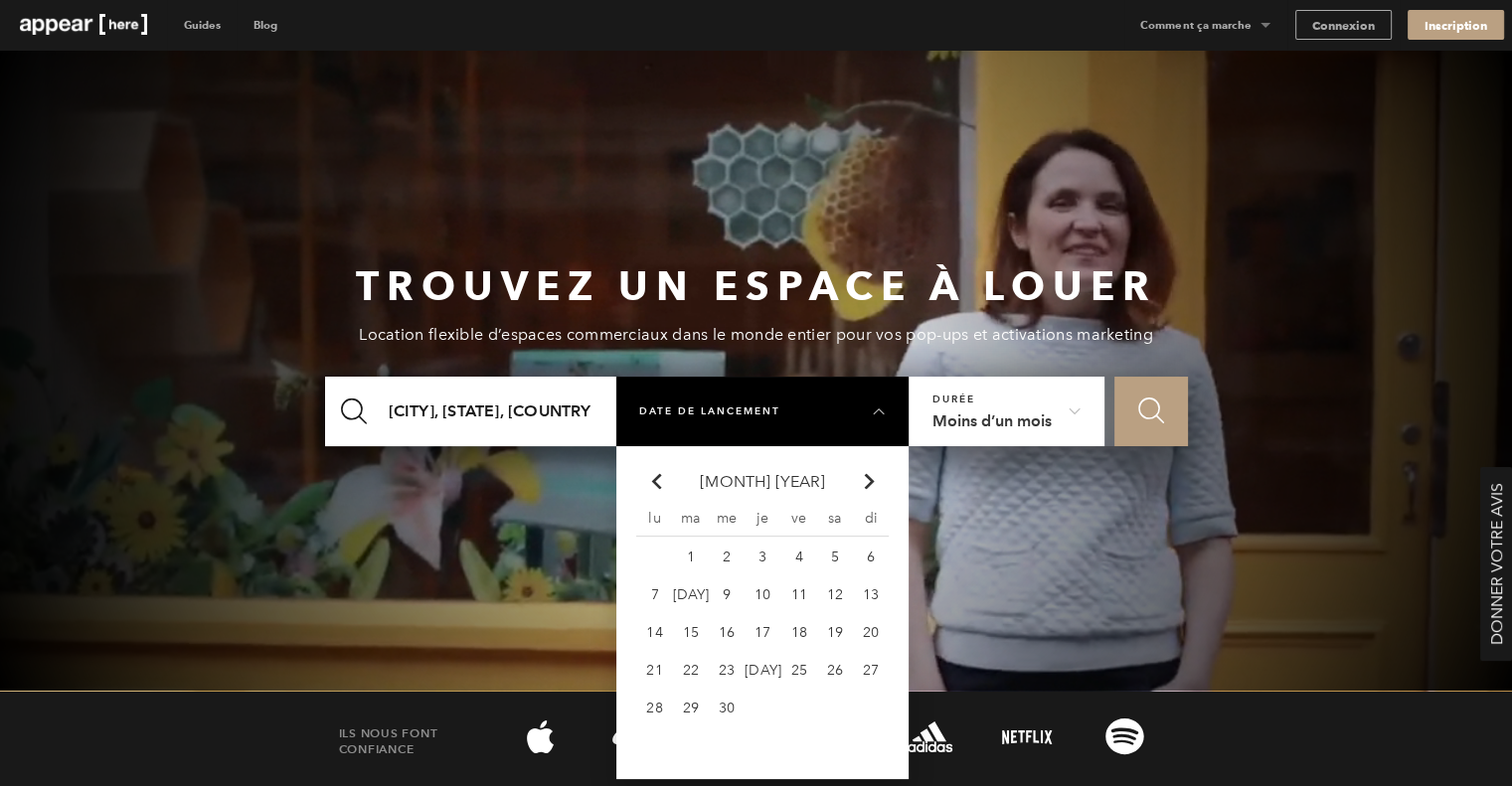 click on "Chevron-up" at bounding box center [870, 481] 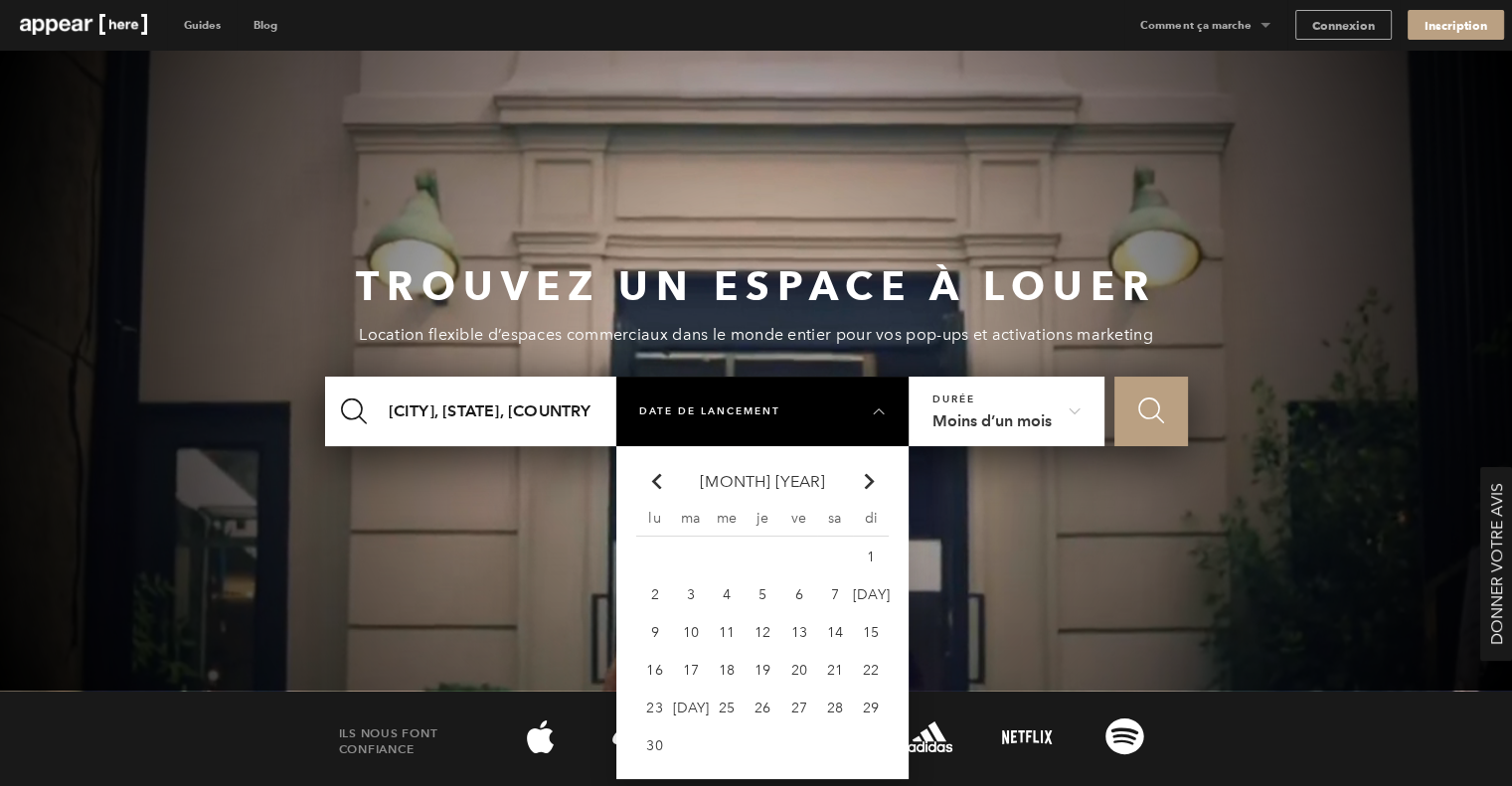 click on "Chevron-up" at bounding box center (870, 481) 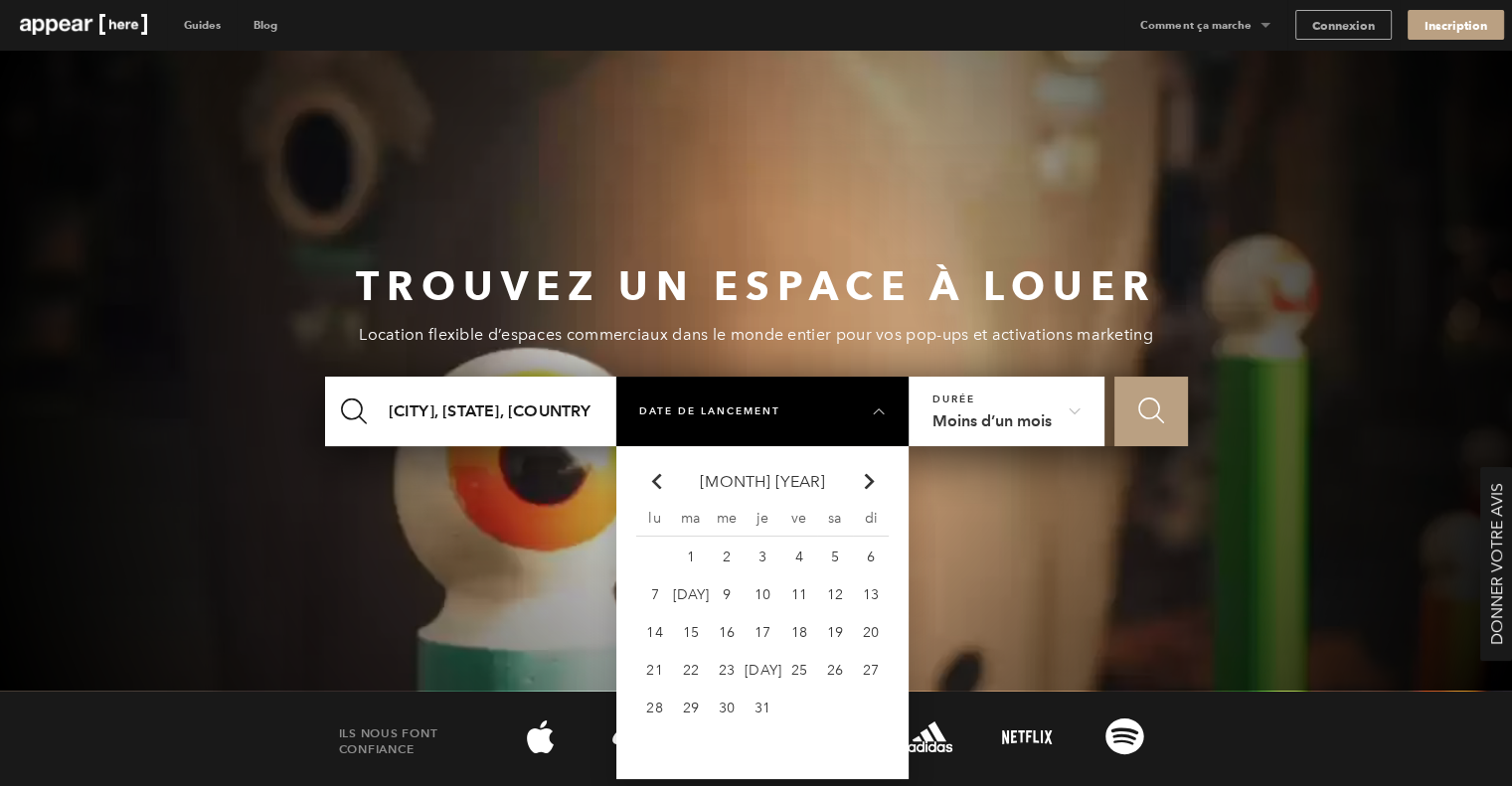 click on "Chevron-up Go to previous month" at bounding box center [654, 482] 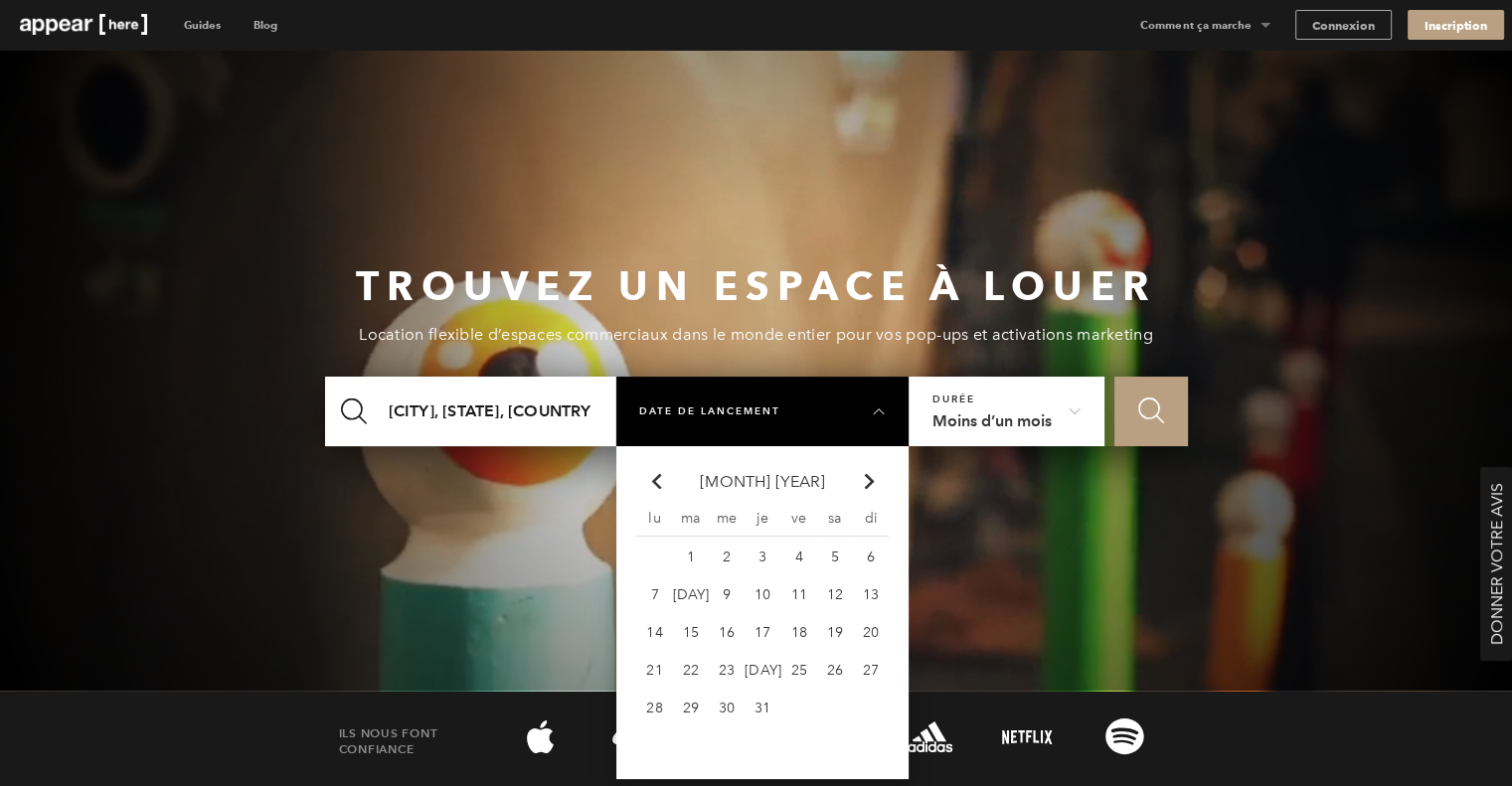 click on "Chevron-up Go to previous month" at bounding box center [654, 482] 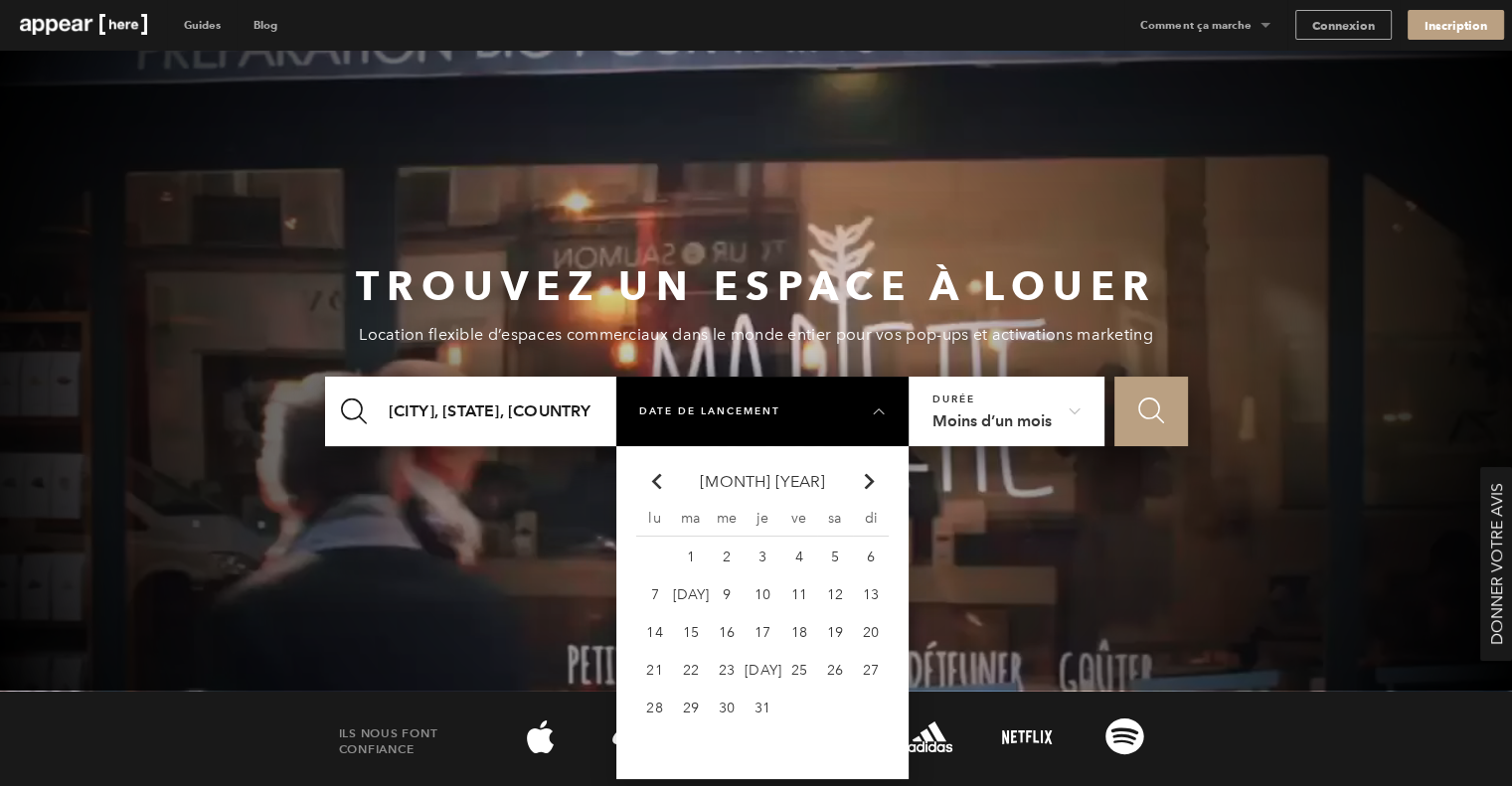 click on "Chevron-up Go to previous month" at bounding box center (654, 482) 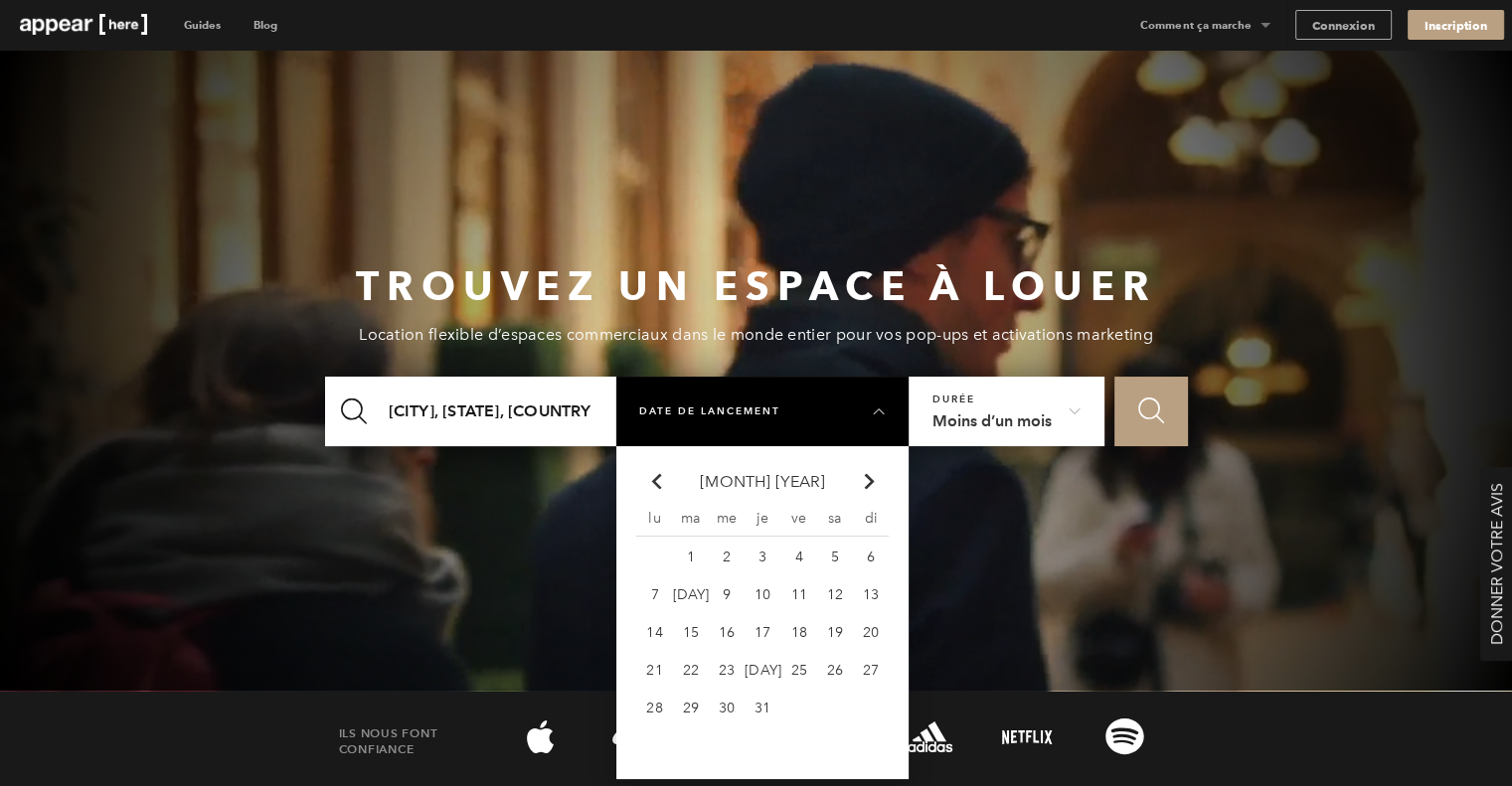 click on "Chevron-up" at bounding box center (656, 481) 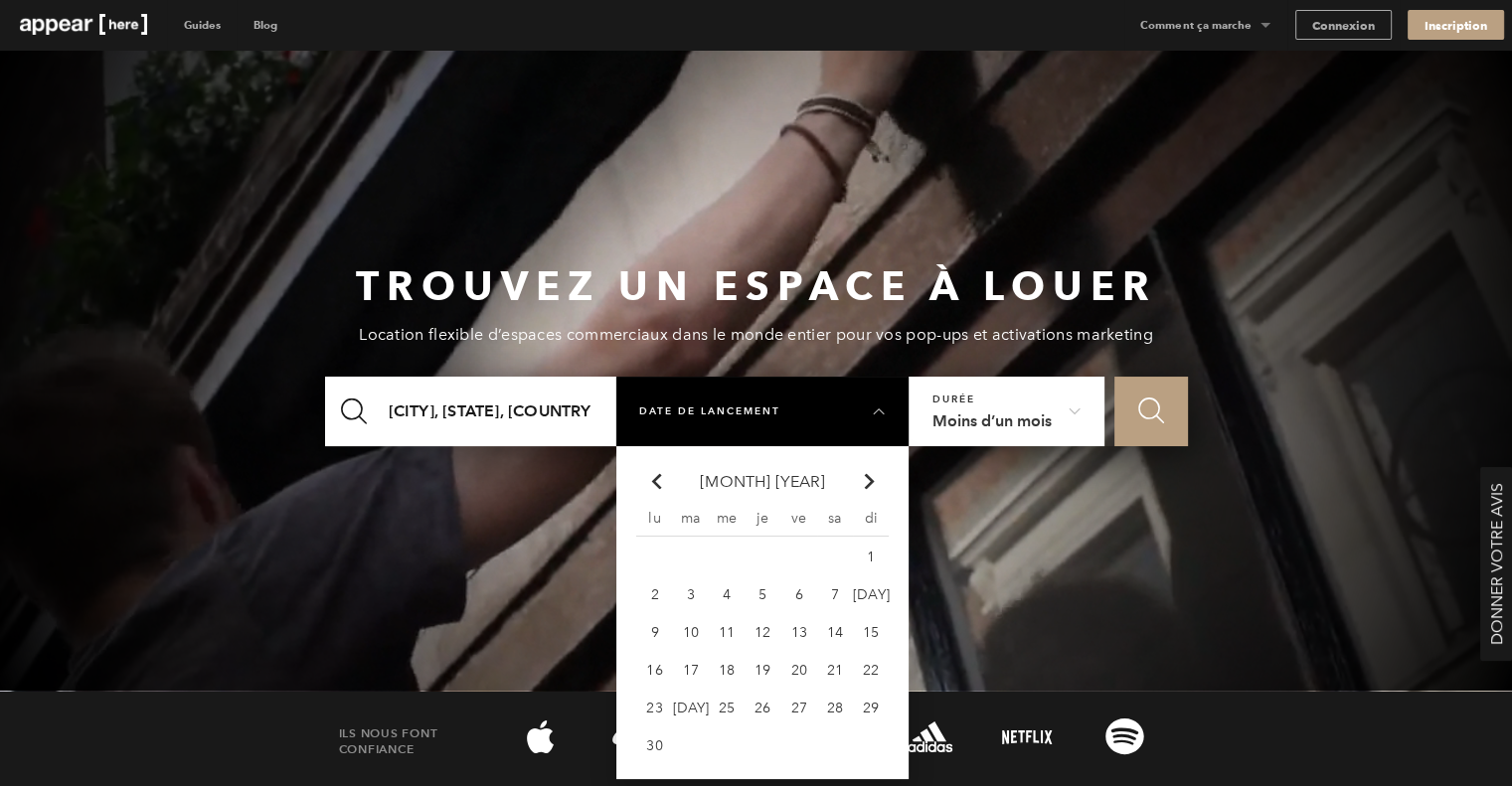 click on "Chevron-up" at bounding box center (656, 481) 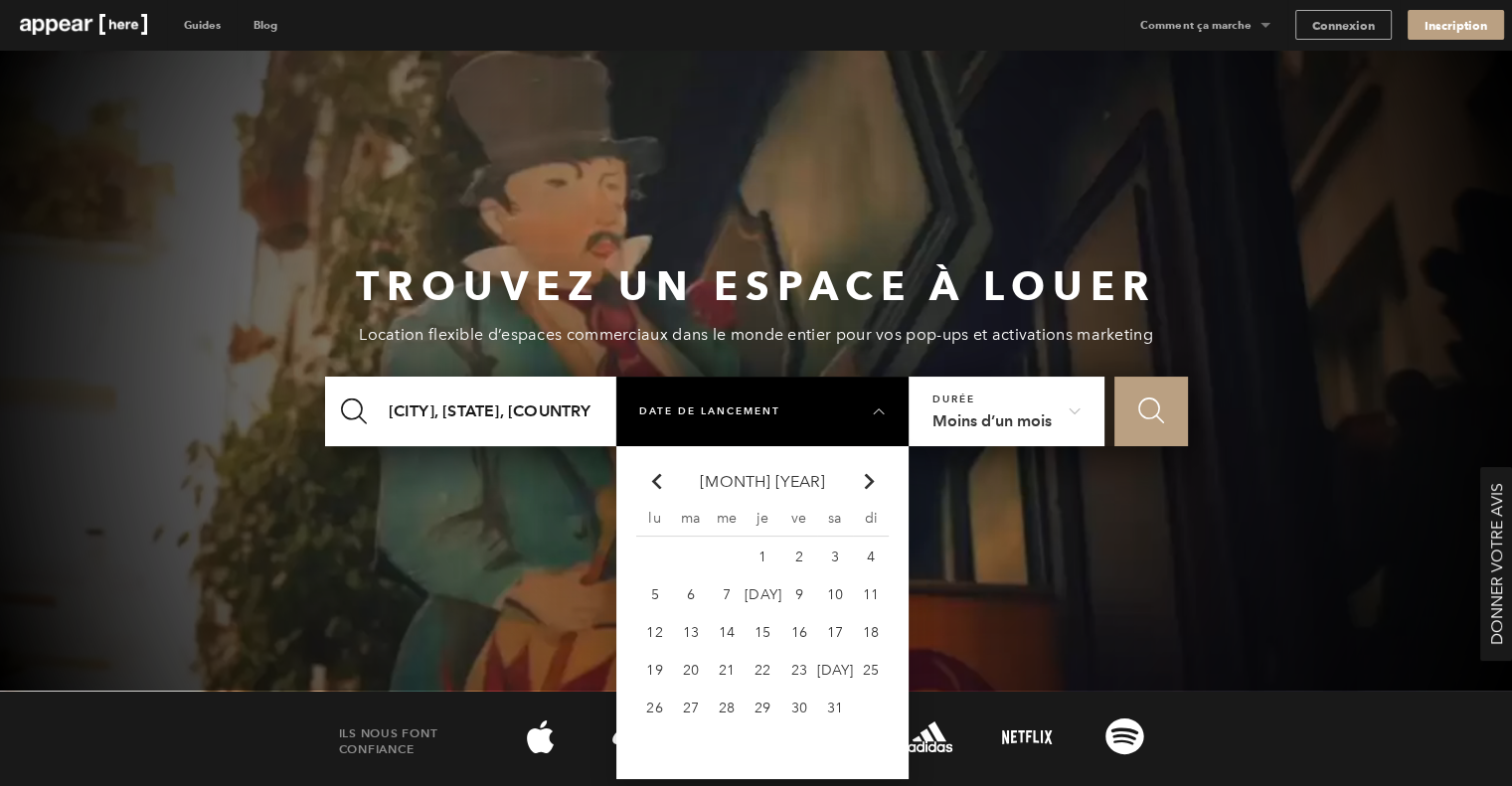 click on "Chevron-up" at bounding box center [656, 481] 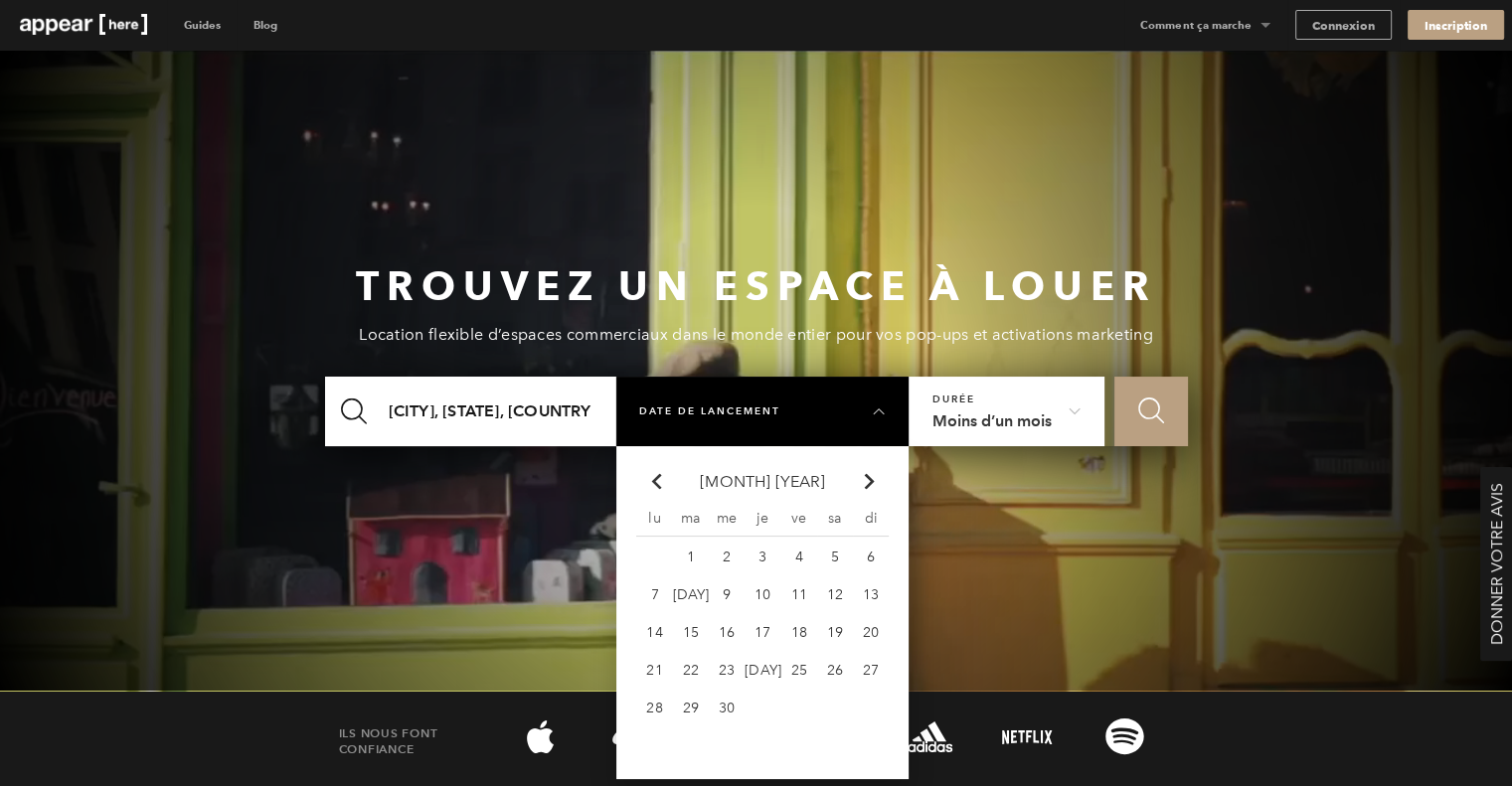 click on "Chevron-up Go to previous month septembre 2026 Chevron-up Go to next month" at bounding box center (762, 482) 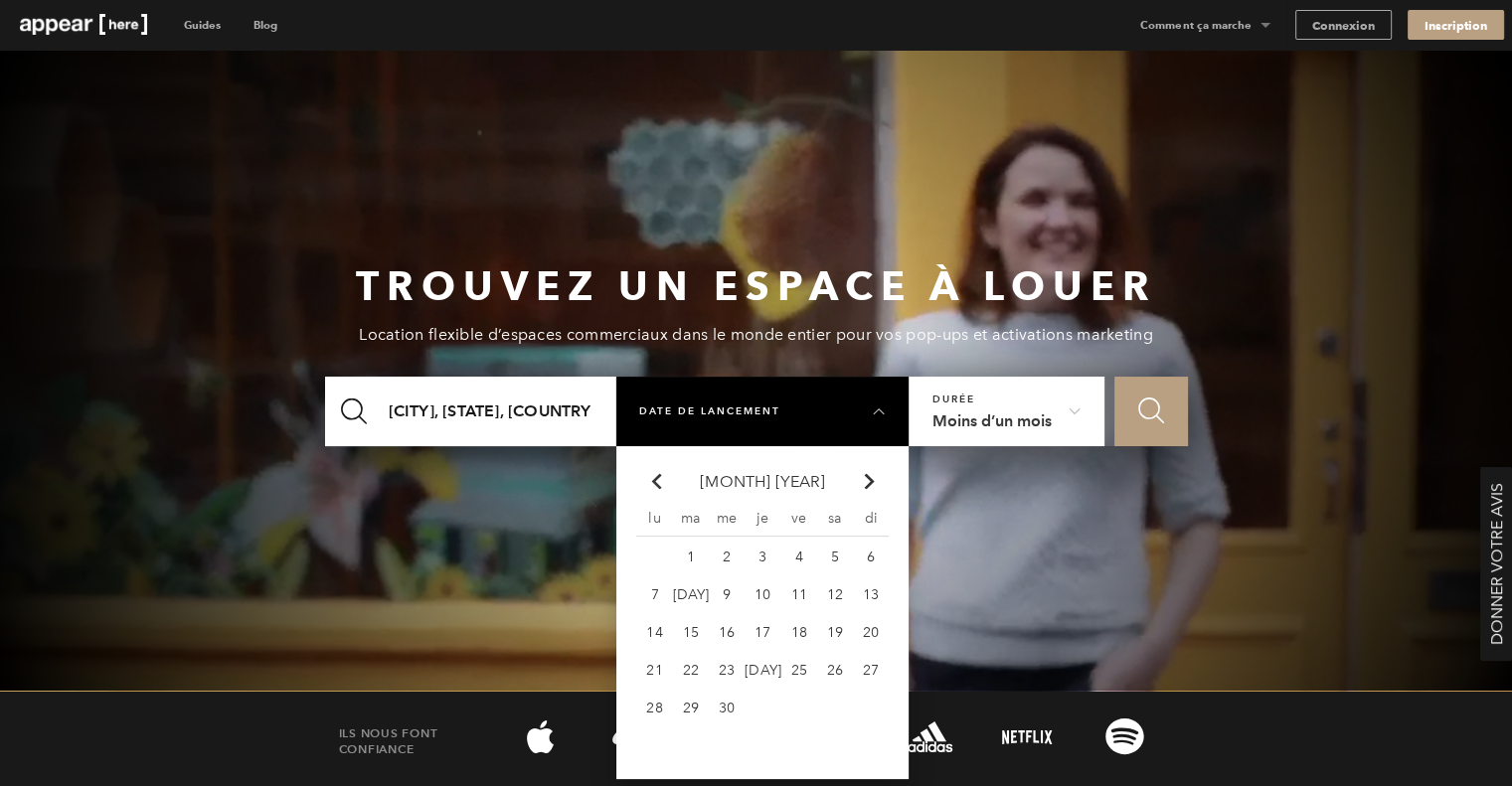 click at bounding box center (656, 481) 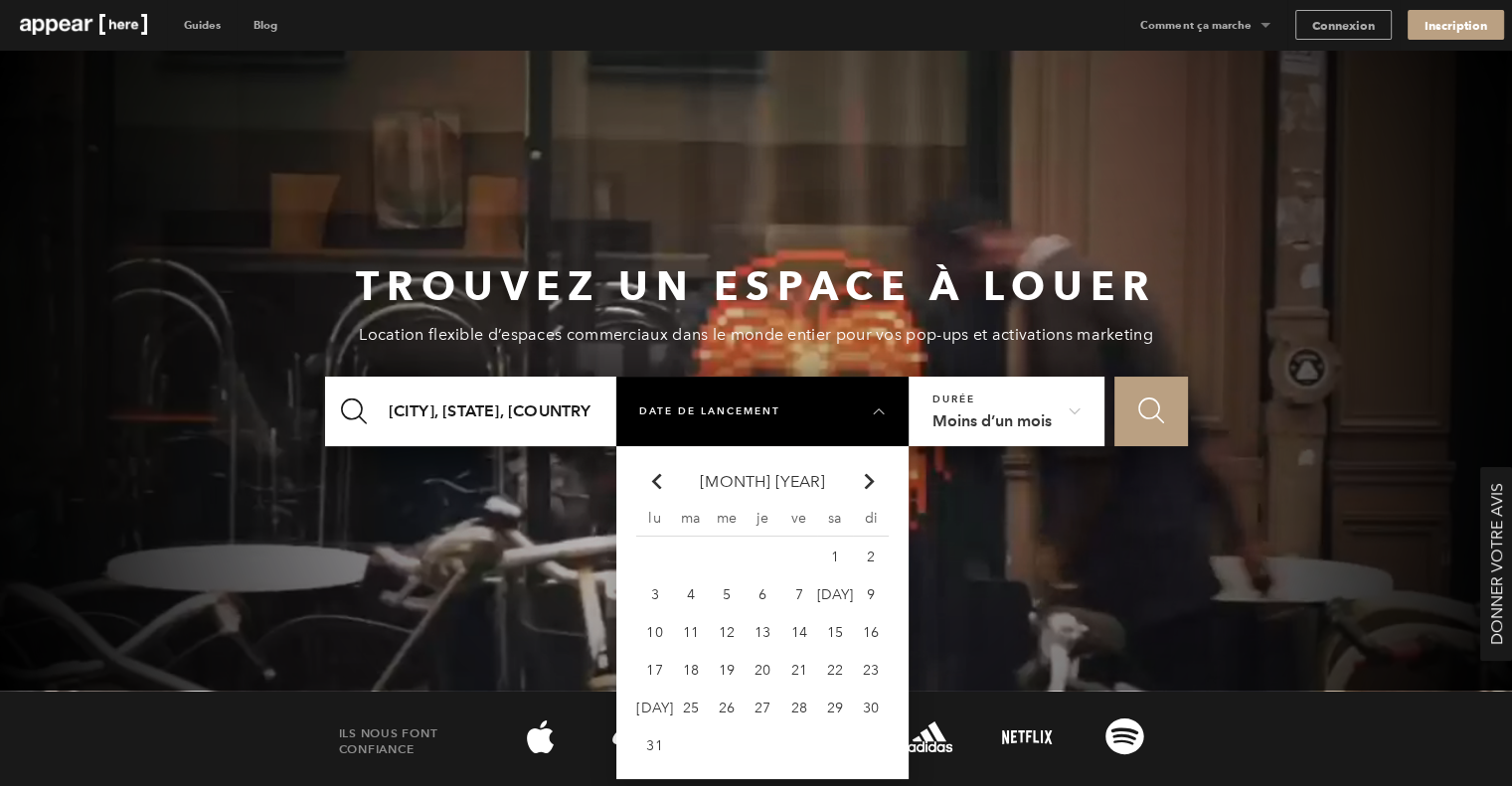 click at bounding box center [656, 481] 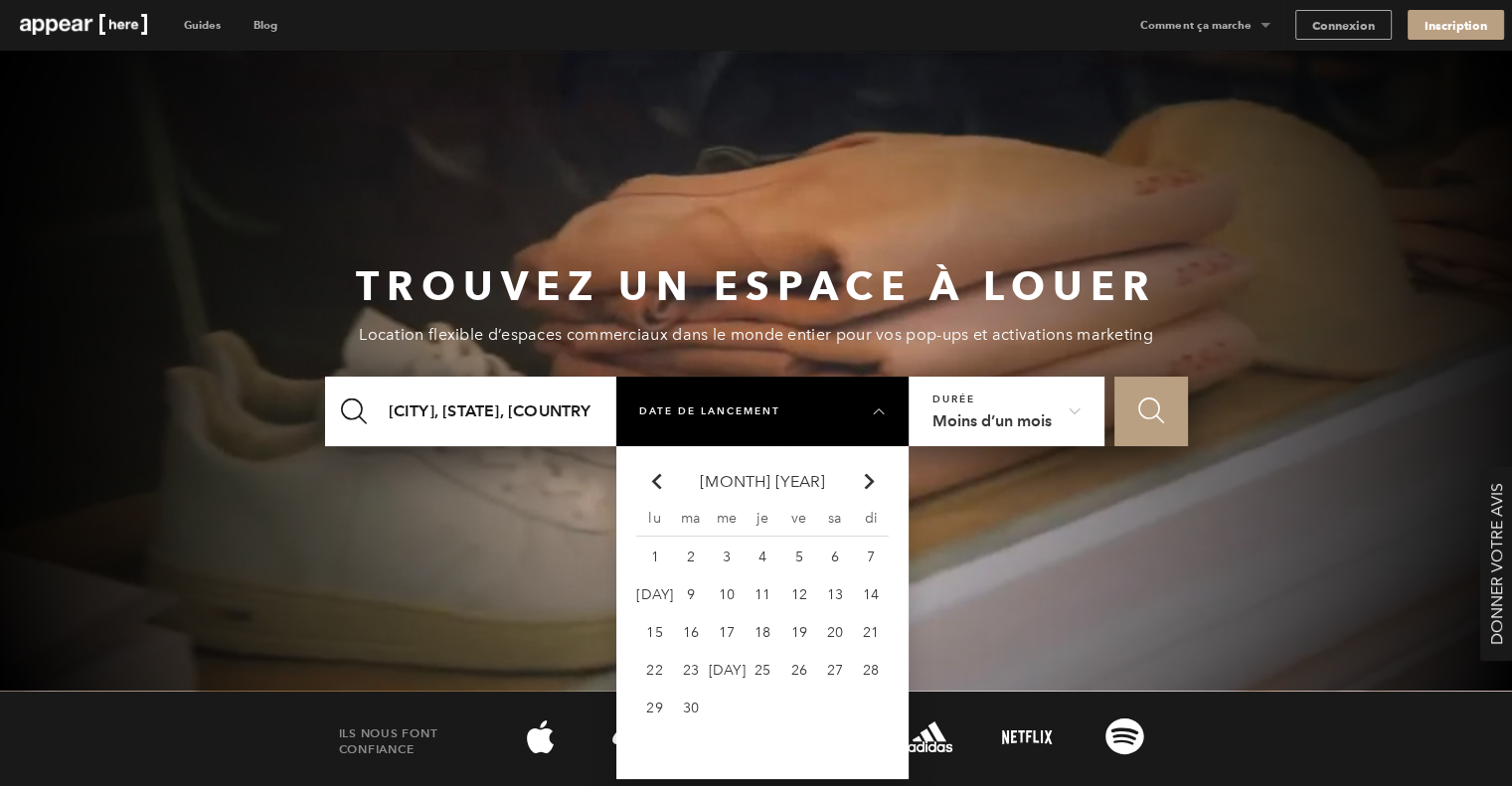 click at bounding box center (656, 481) 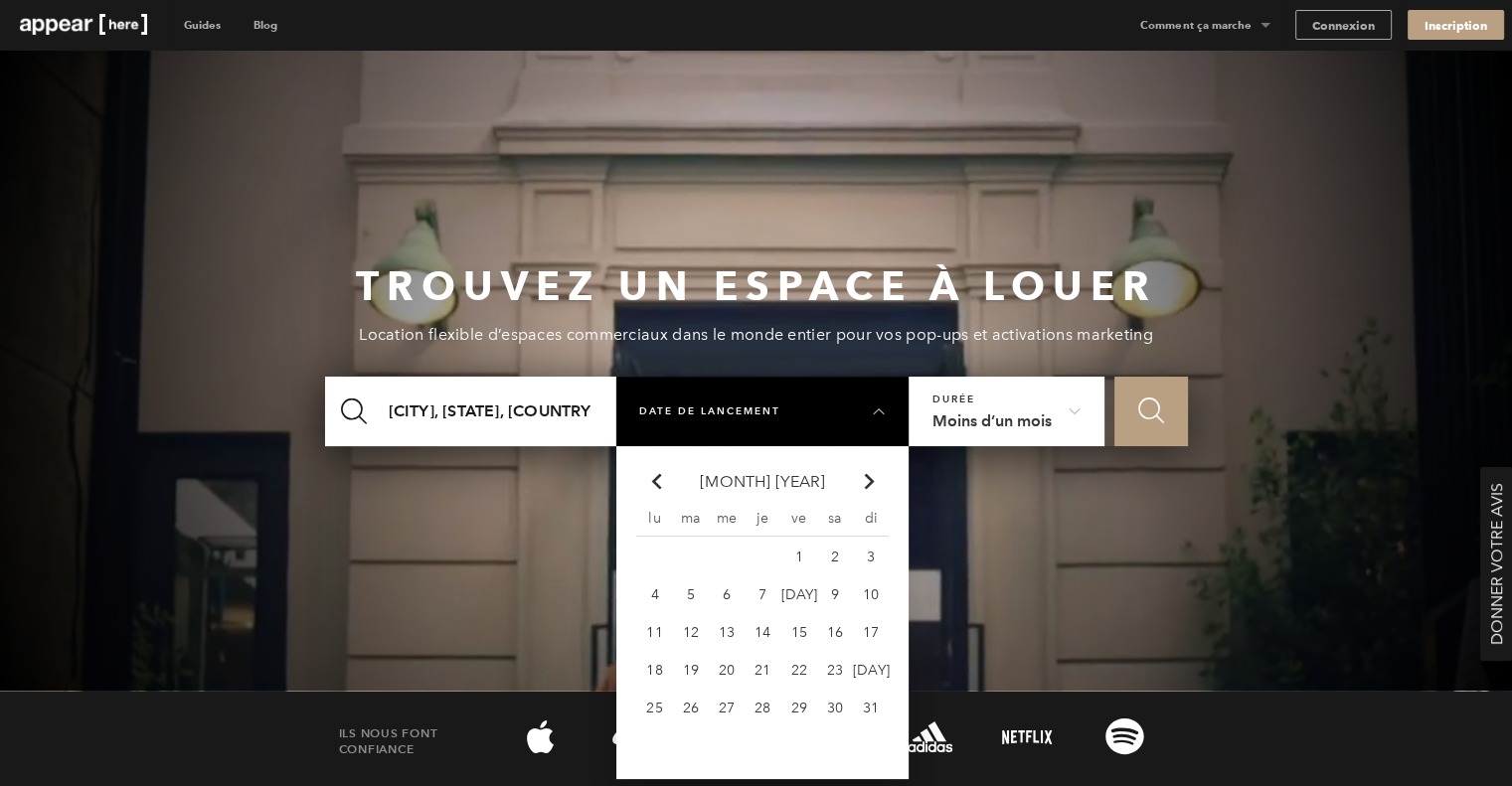 click at bounding box center [656, 481] 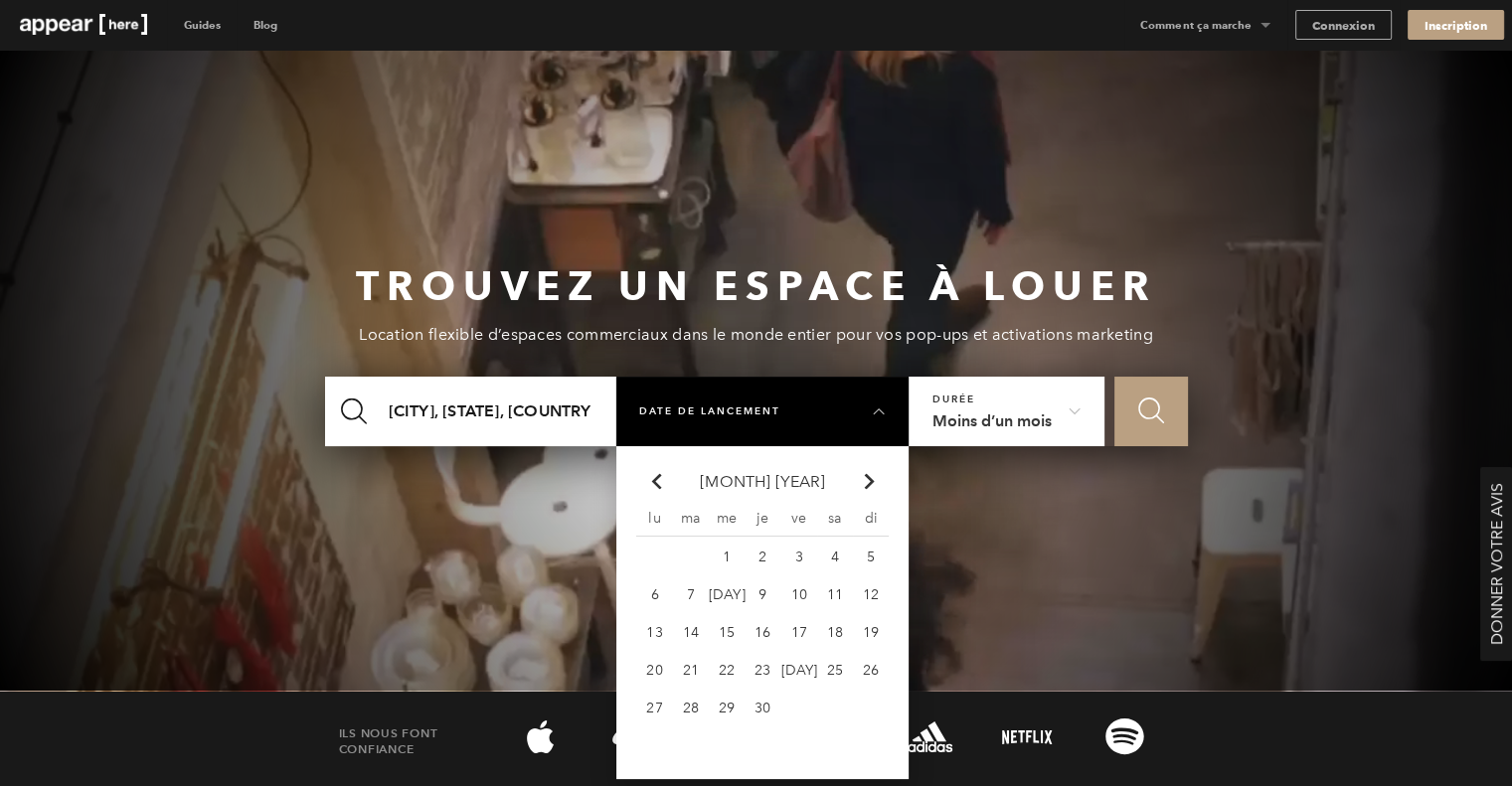 click at bounding box center (656, 481) 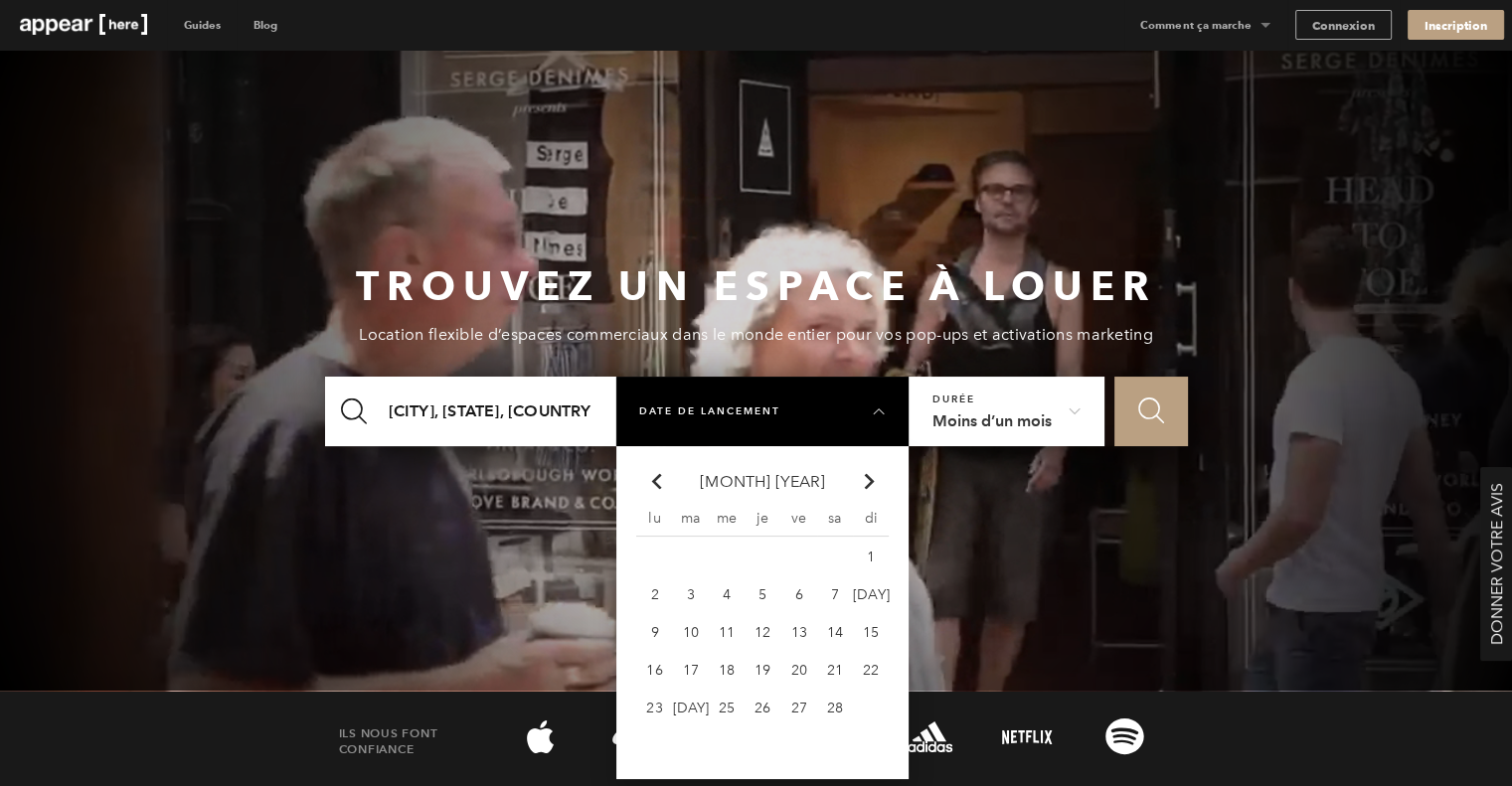 click at bounding box center (656, 481) 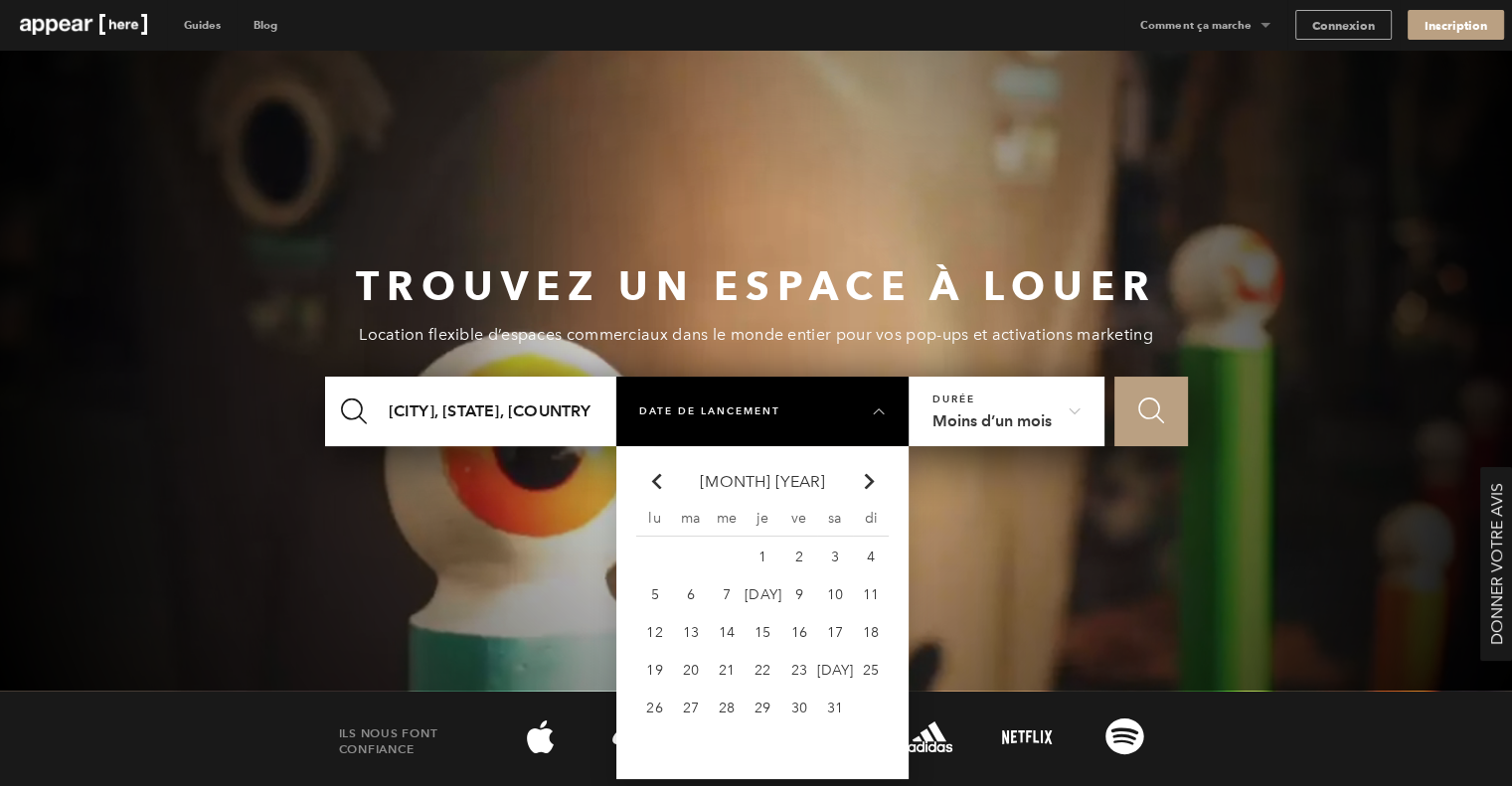 click at bounding box center (656, 481) 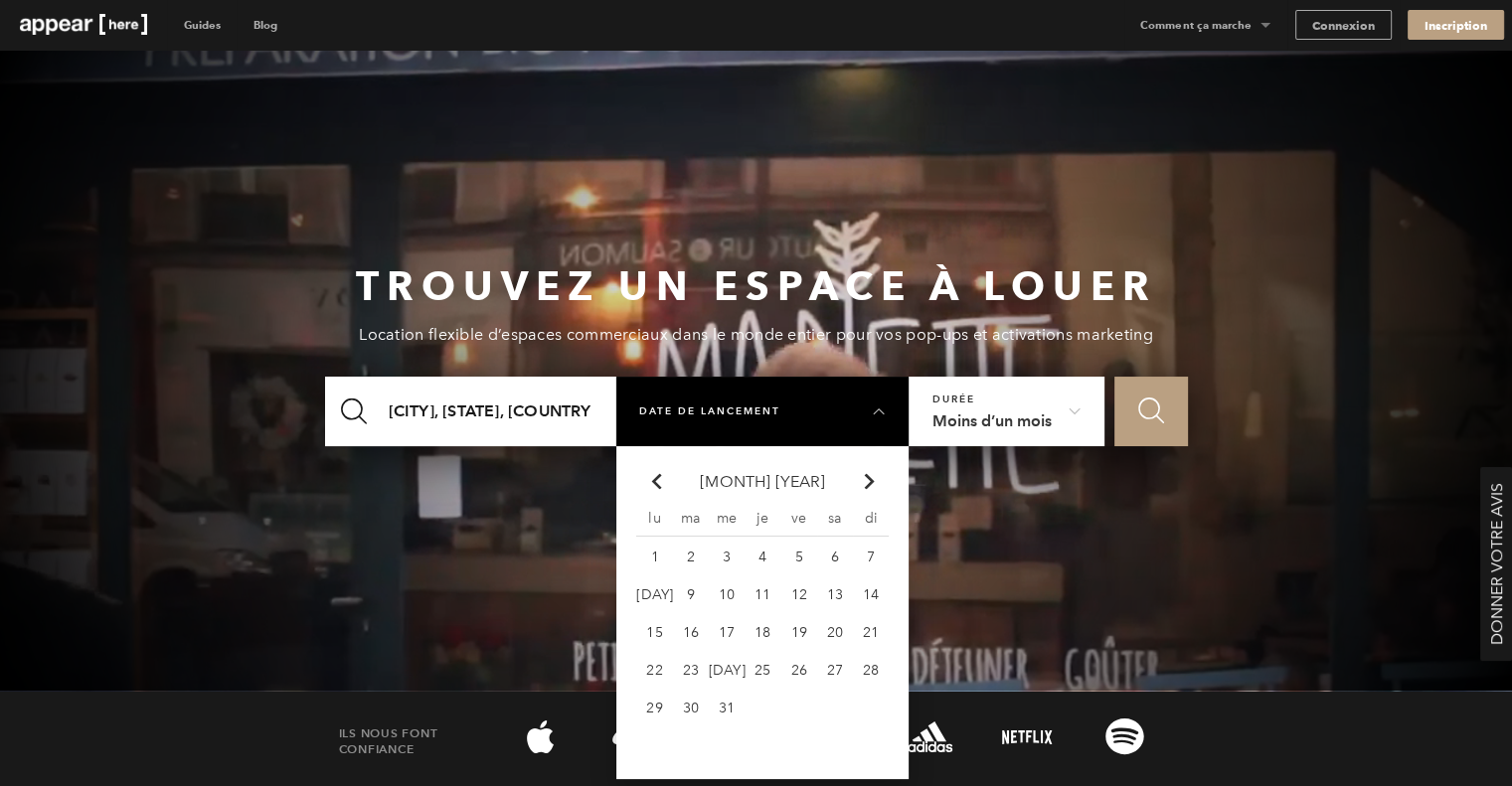 click at bounding box center [656, 481] 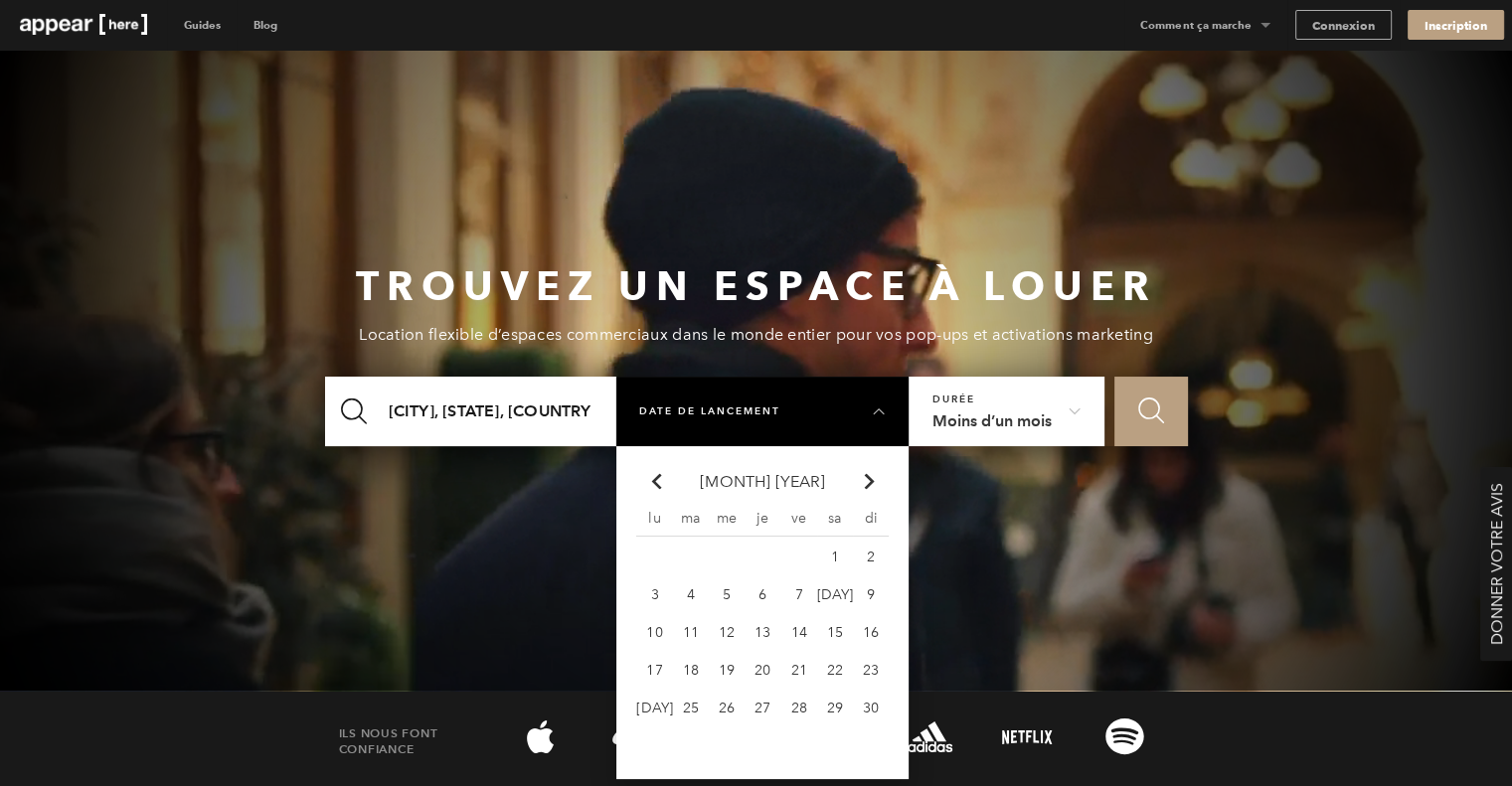 click at bounding box center (656, 481) 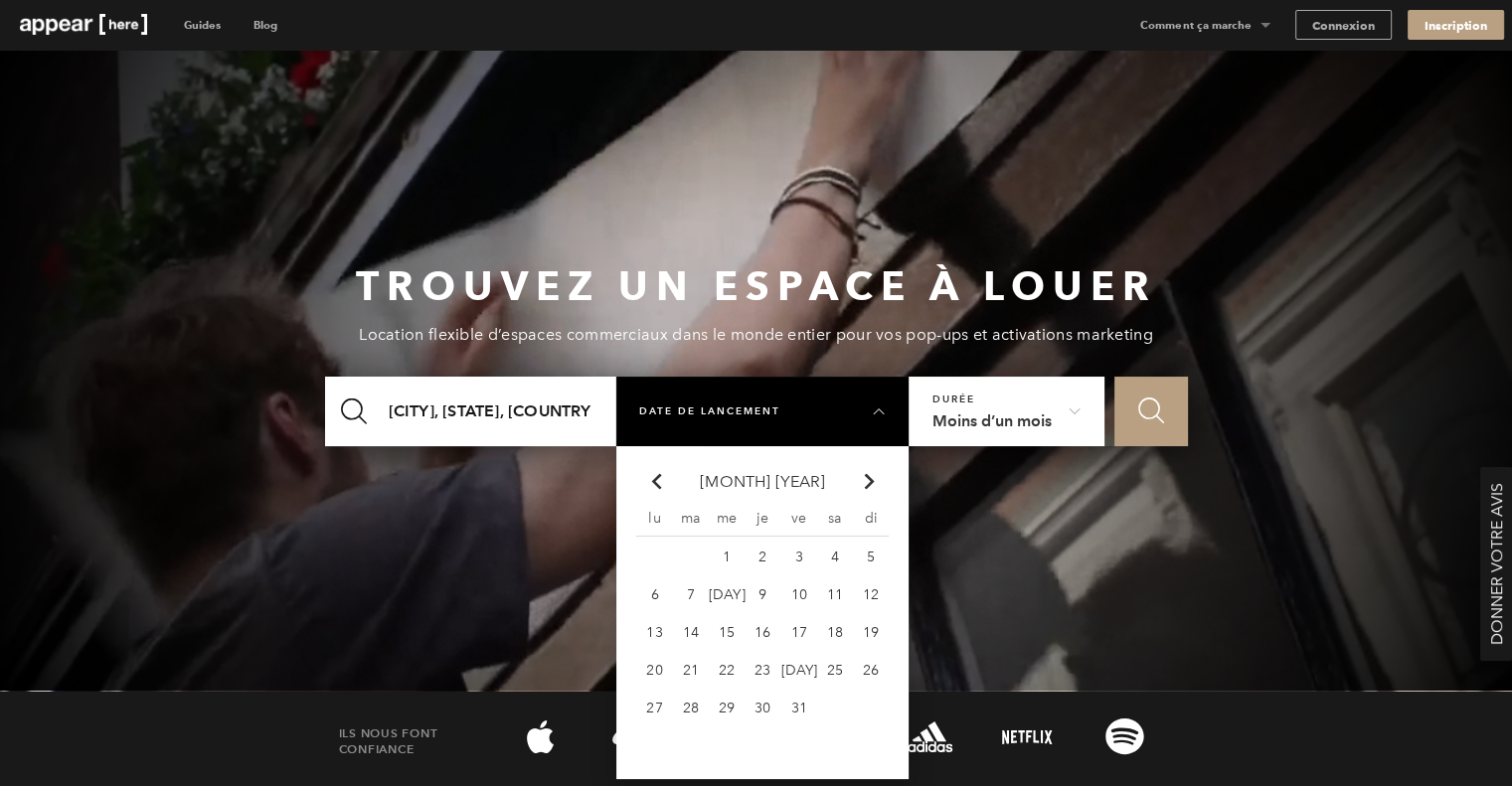 click at bounding box center [656, 481] 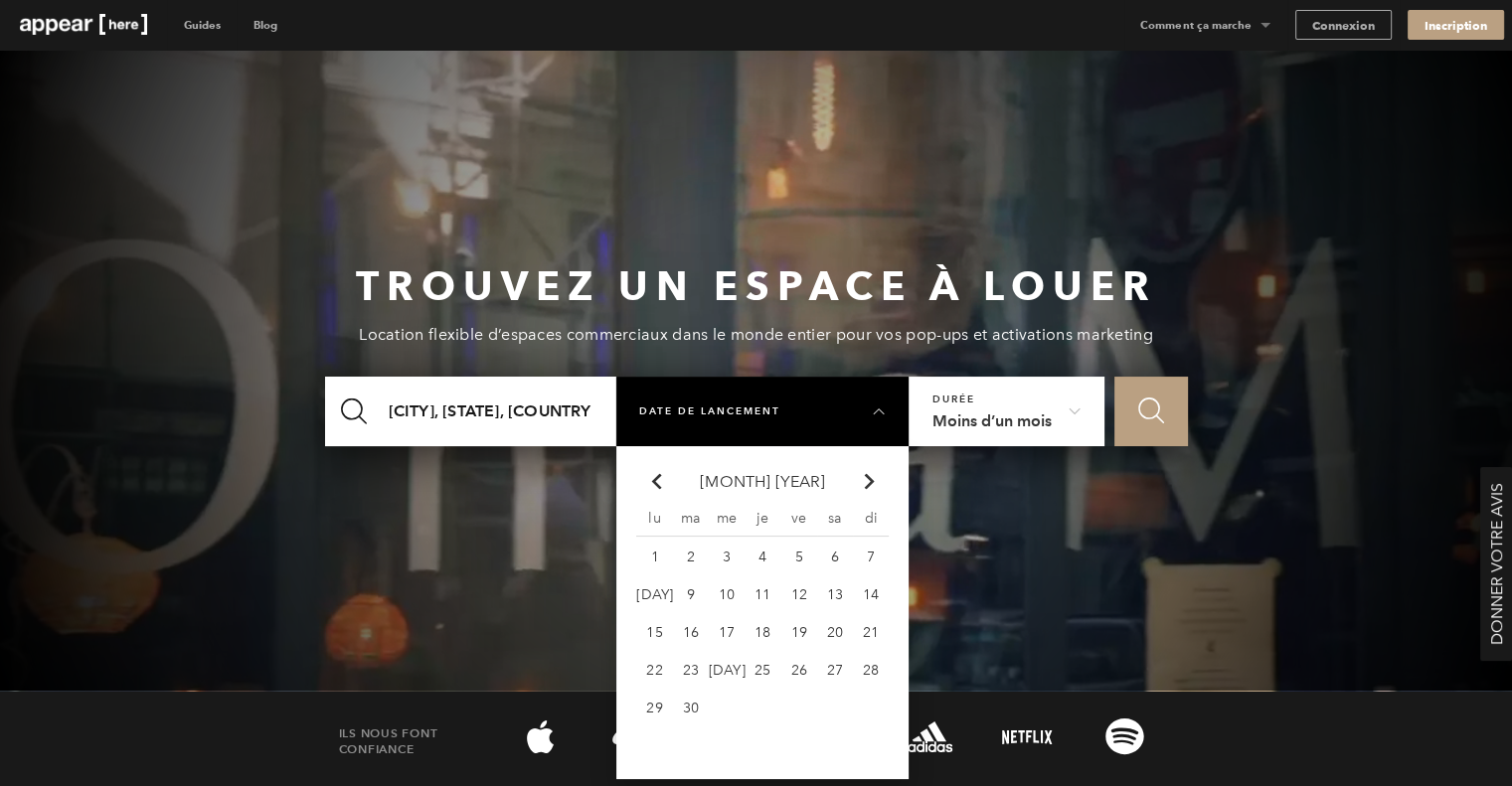 click on "Chevron-up" at bounding box center [870, 481] 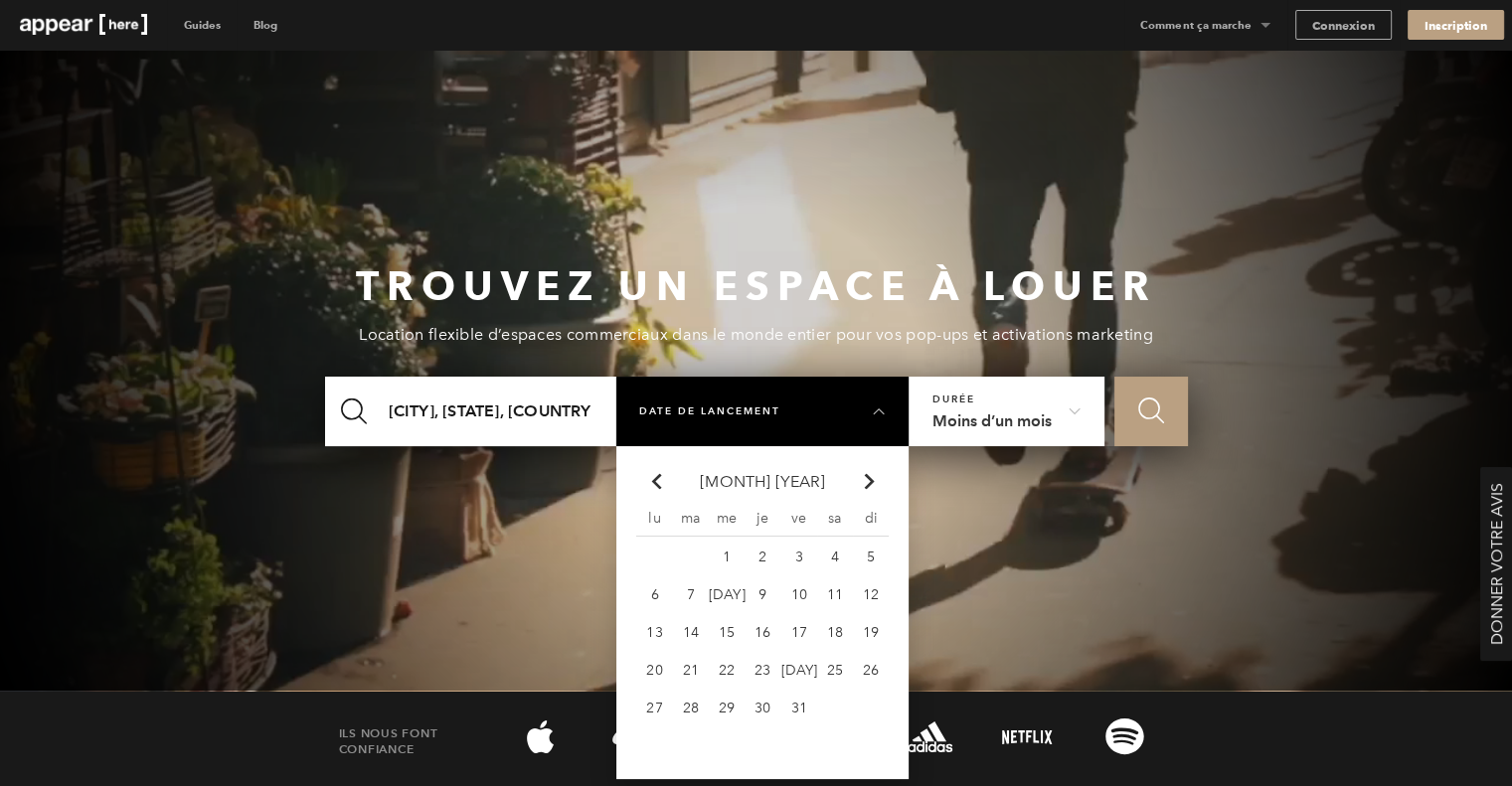 click on "Chevron-up" at bounding box center [870, 481] 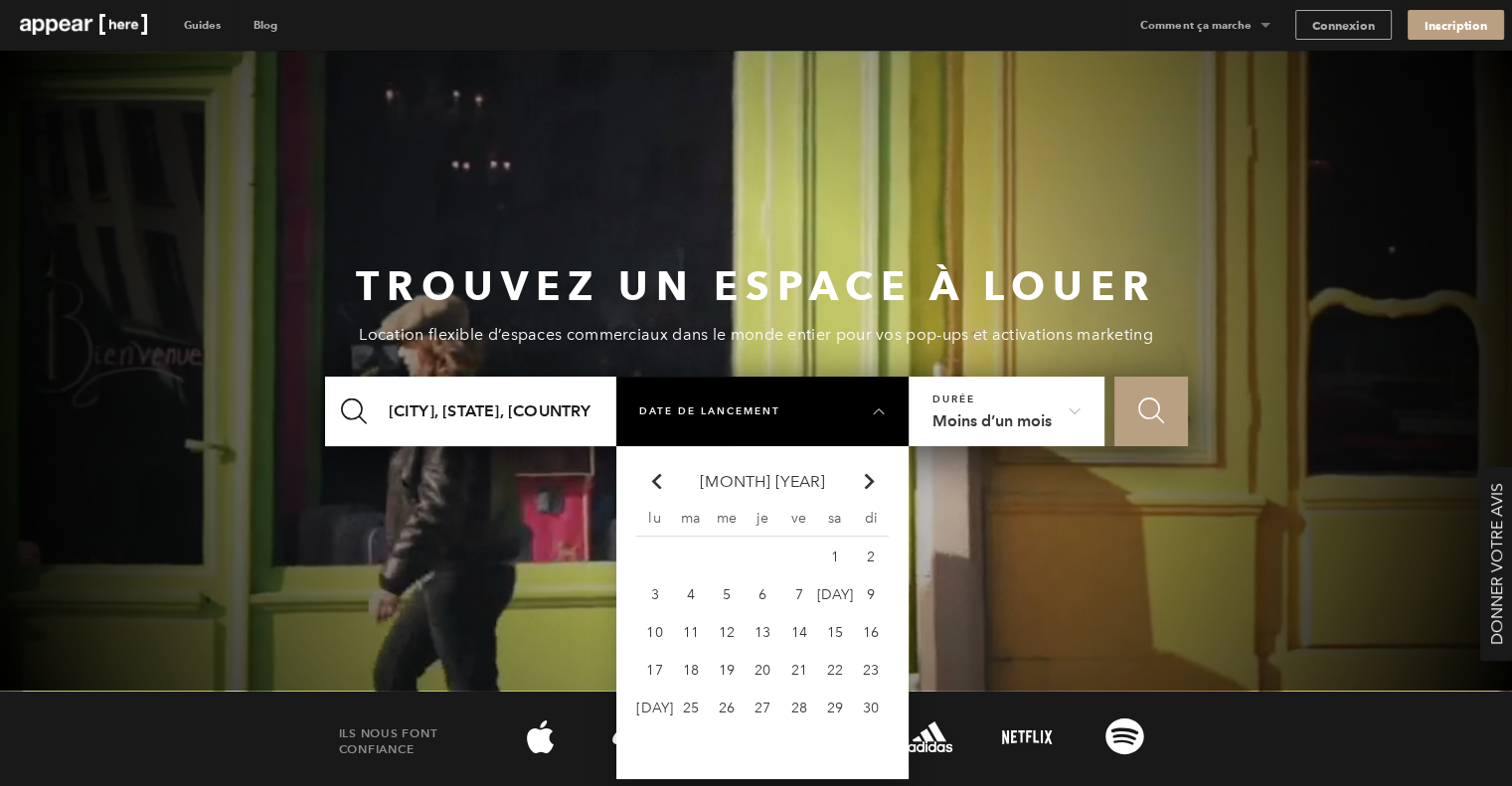 click on "10" at bounding box center [835, 556] 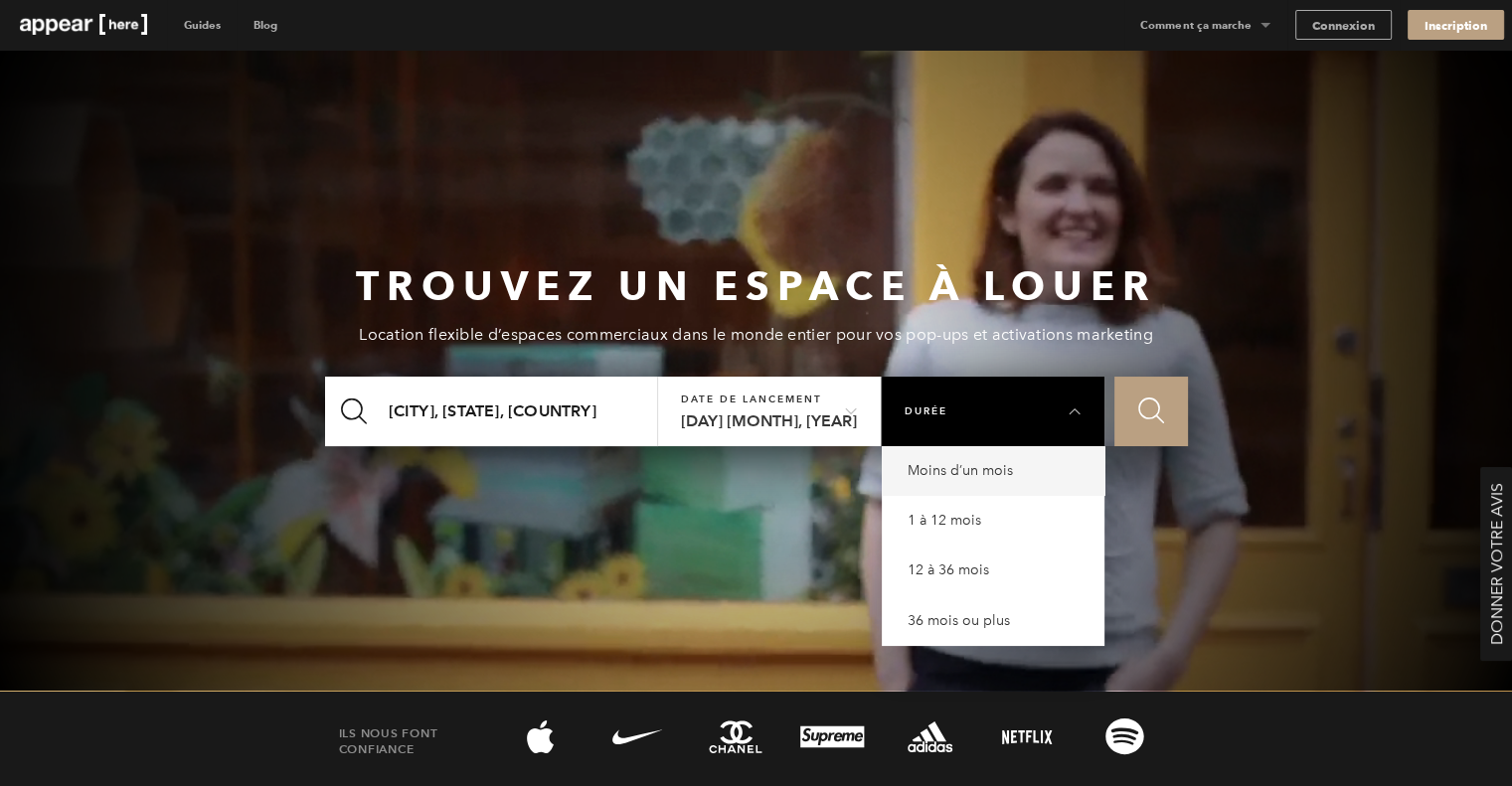click on "Moins d’un mois" at bounding box center (998, 471) 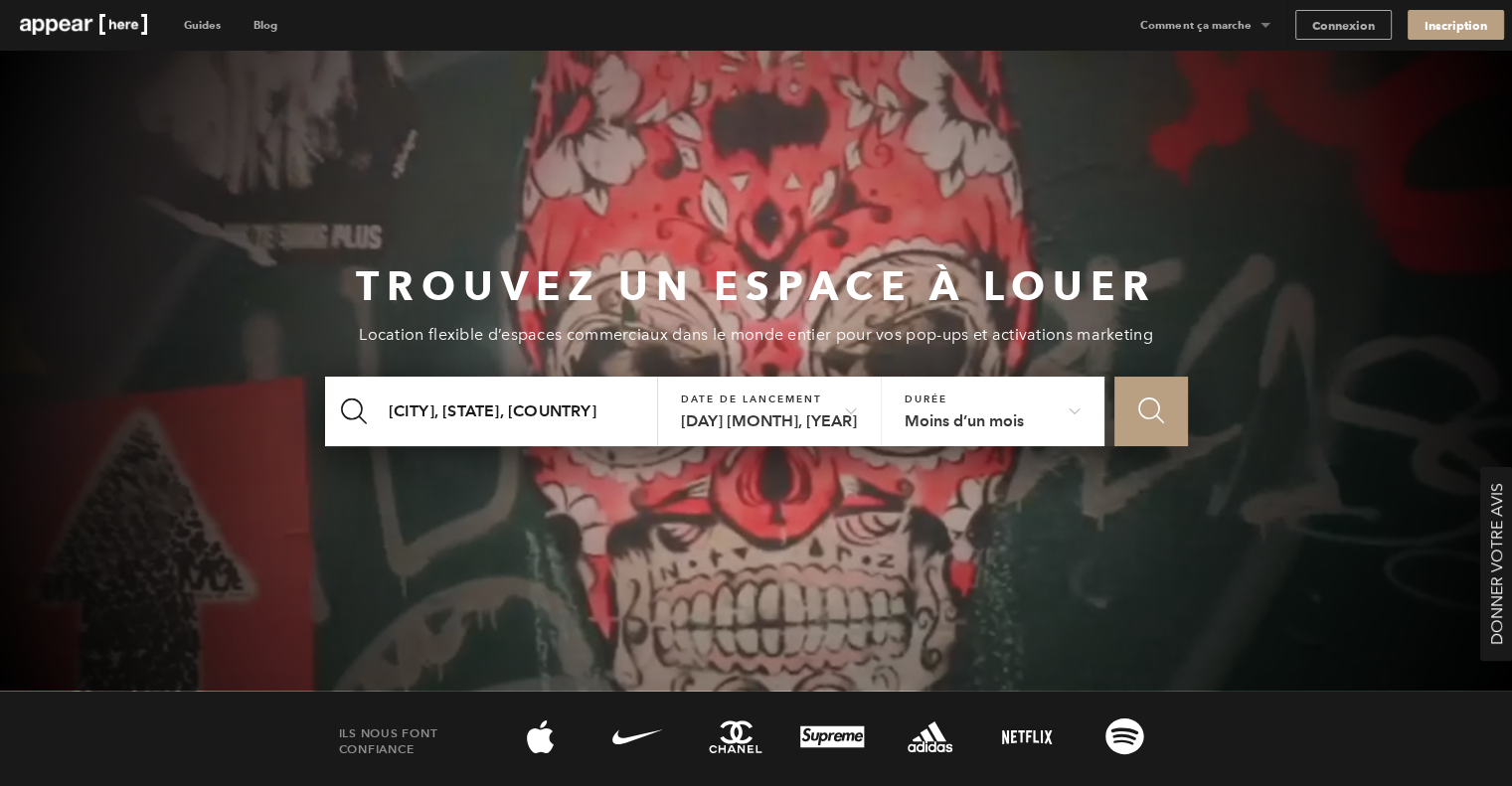 click on "Icon Search" at bounding box center (1150, 411) 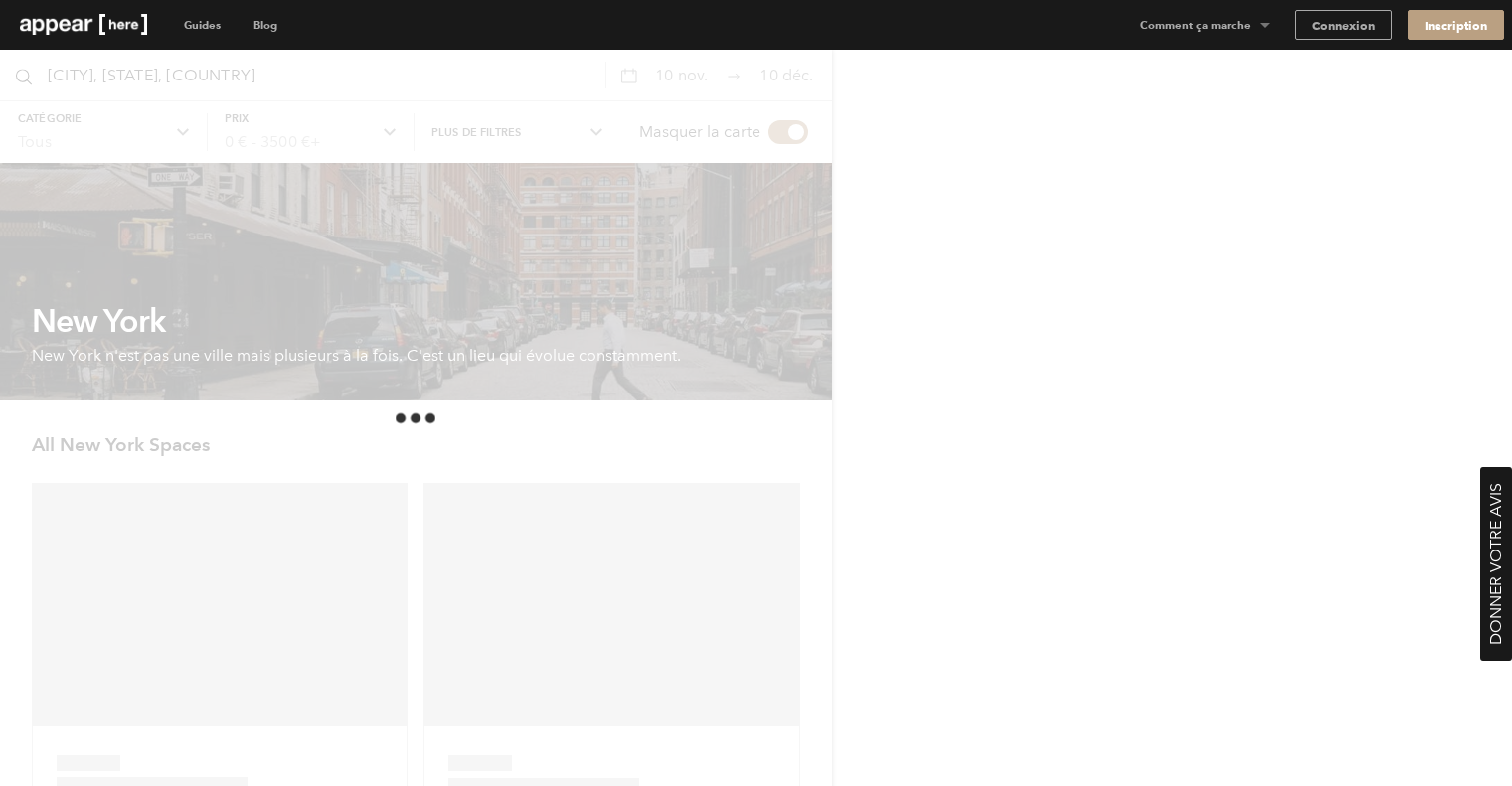 scroll, scrollTop: 0, scrollLeft: 0, axis: both 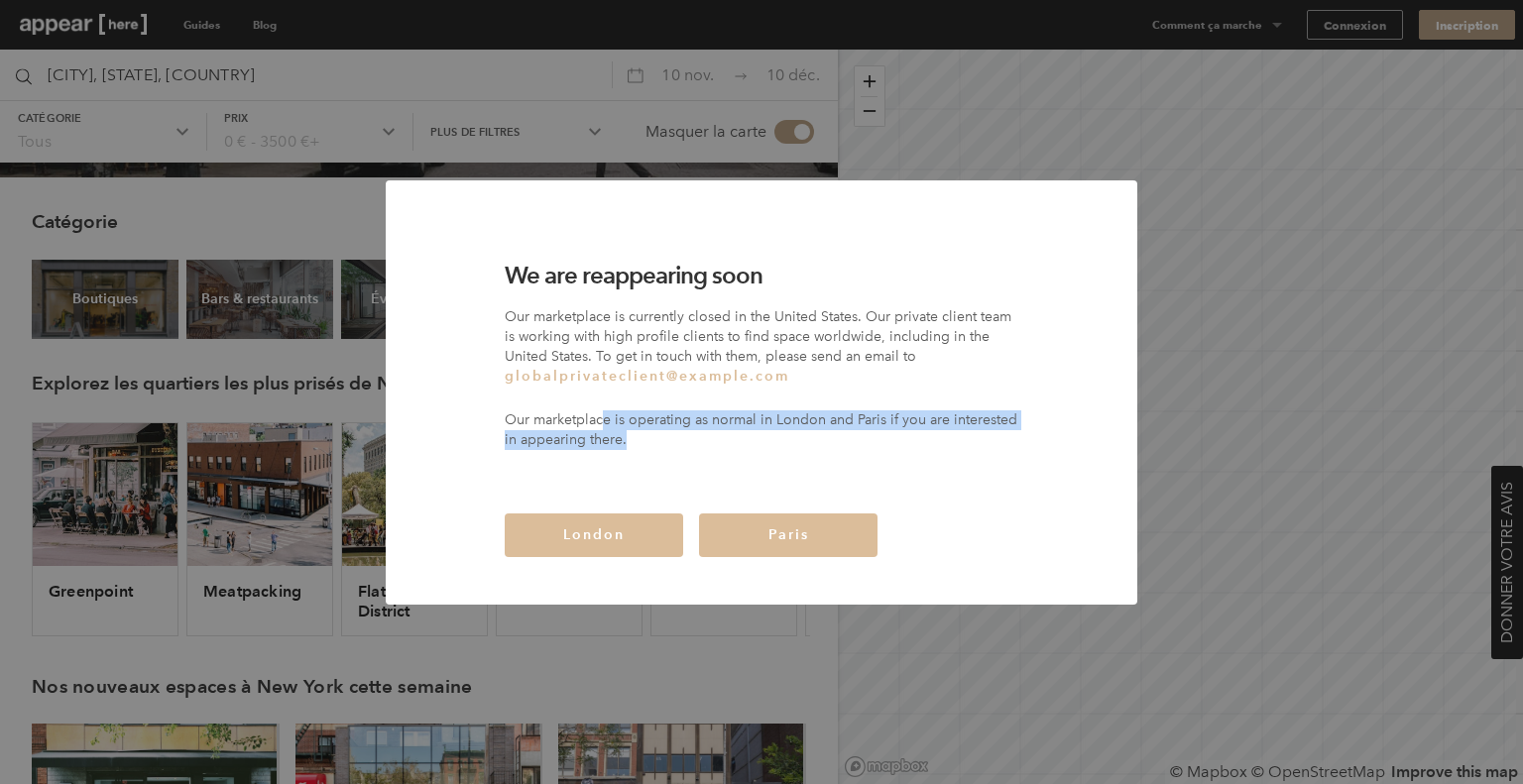 drag, startPoint x: 690, startPoint y: 445, endPoint x: 606, endPoint y: 410, distance: 91 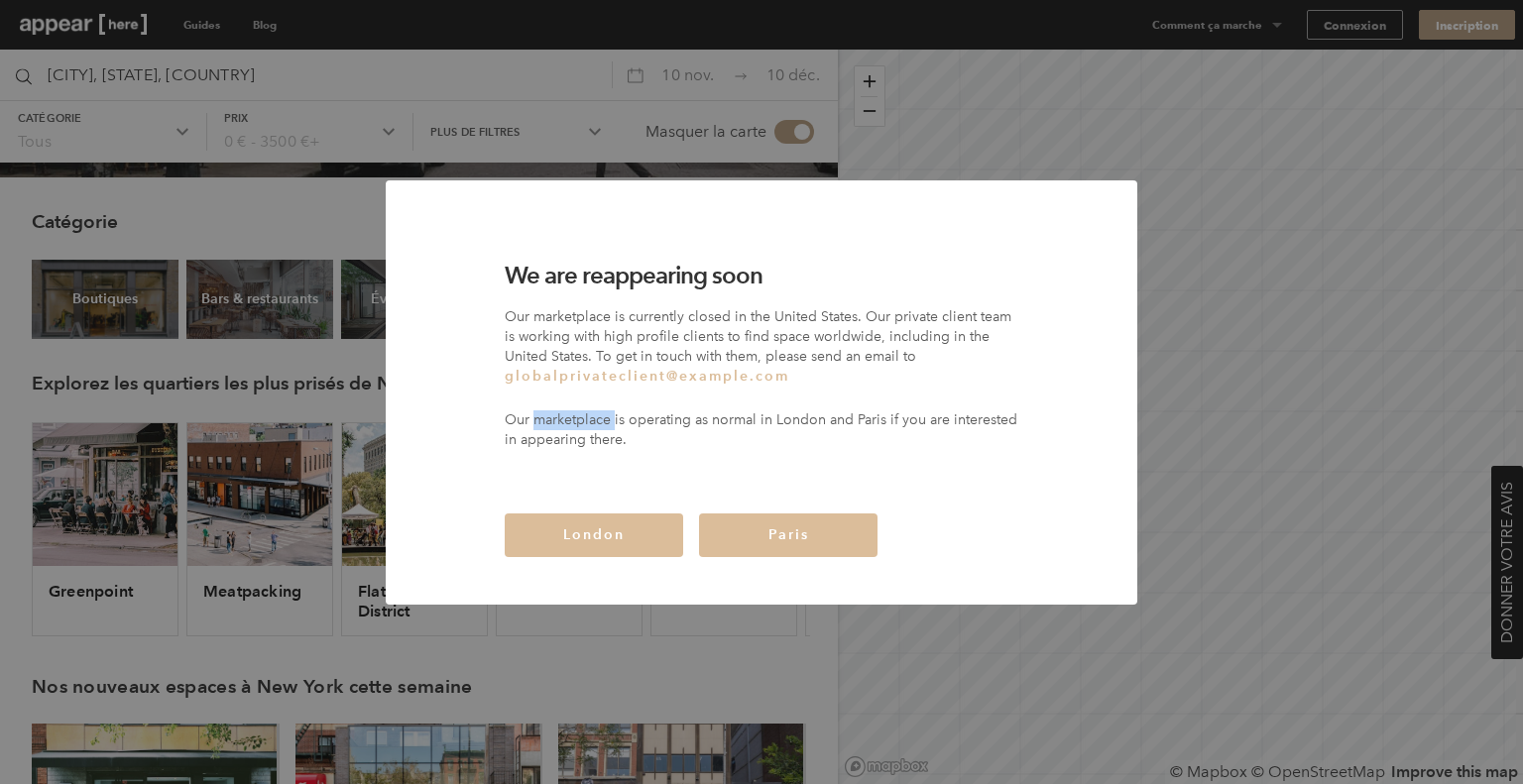 click on "Our marketplace is operating as normal in London and Paris if you are interested in appearing there." at bounding box center [762, 430] 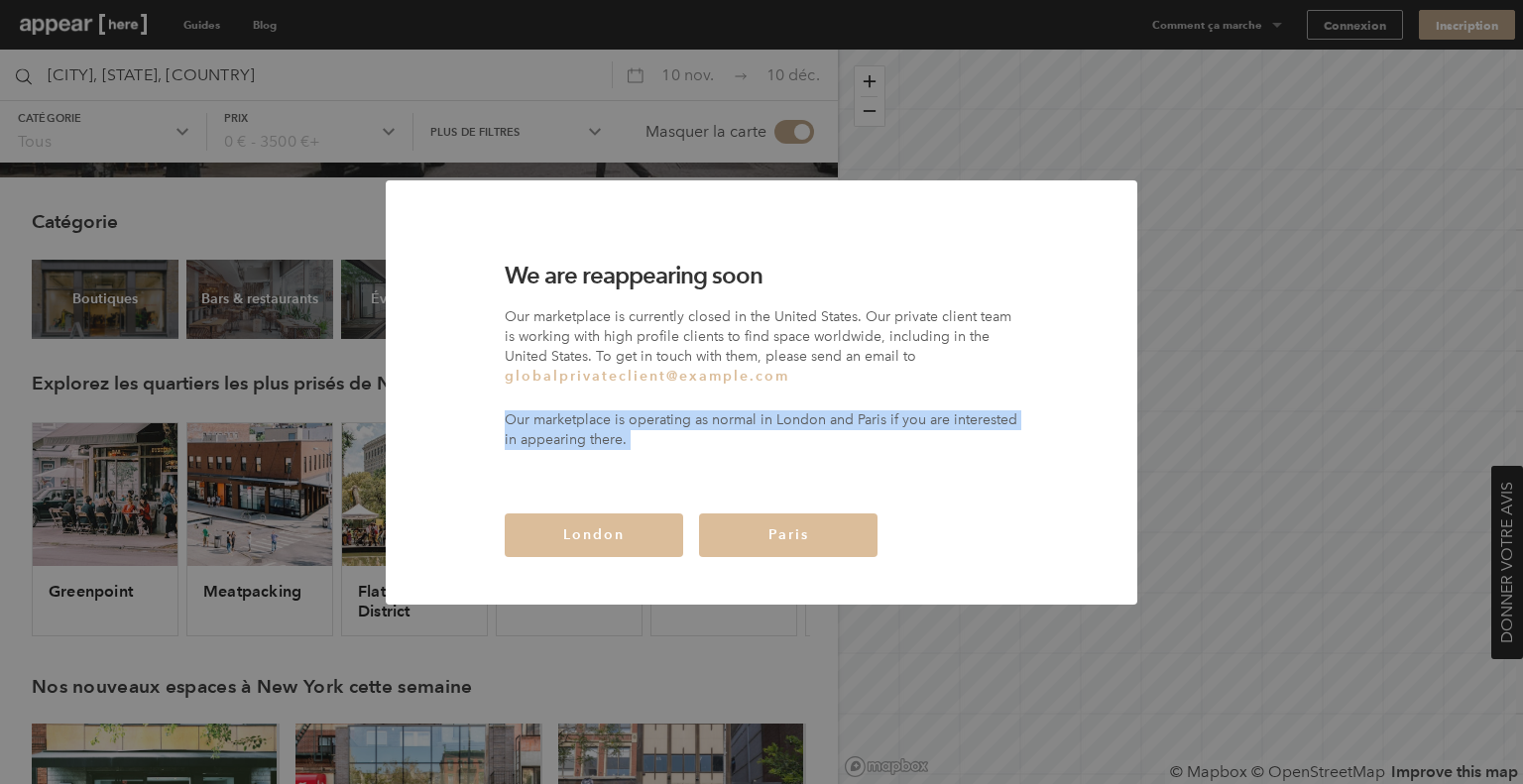 click on "Our marketplace is operating as normal in London and Paris if you are interested in appearing there." at bounding box center (762, 430) 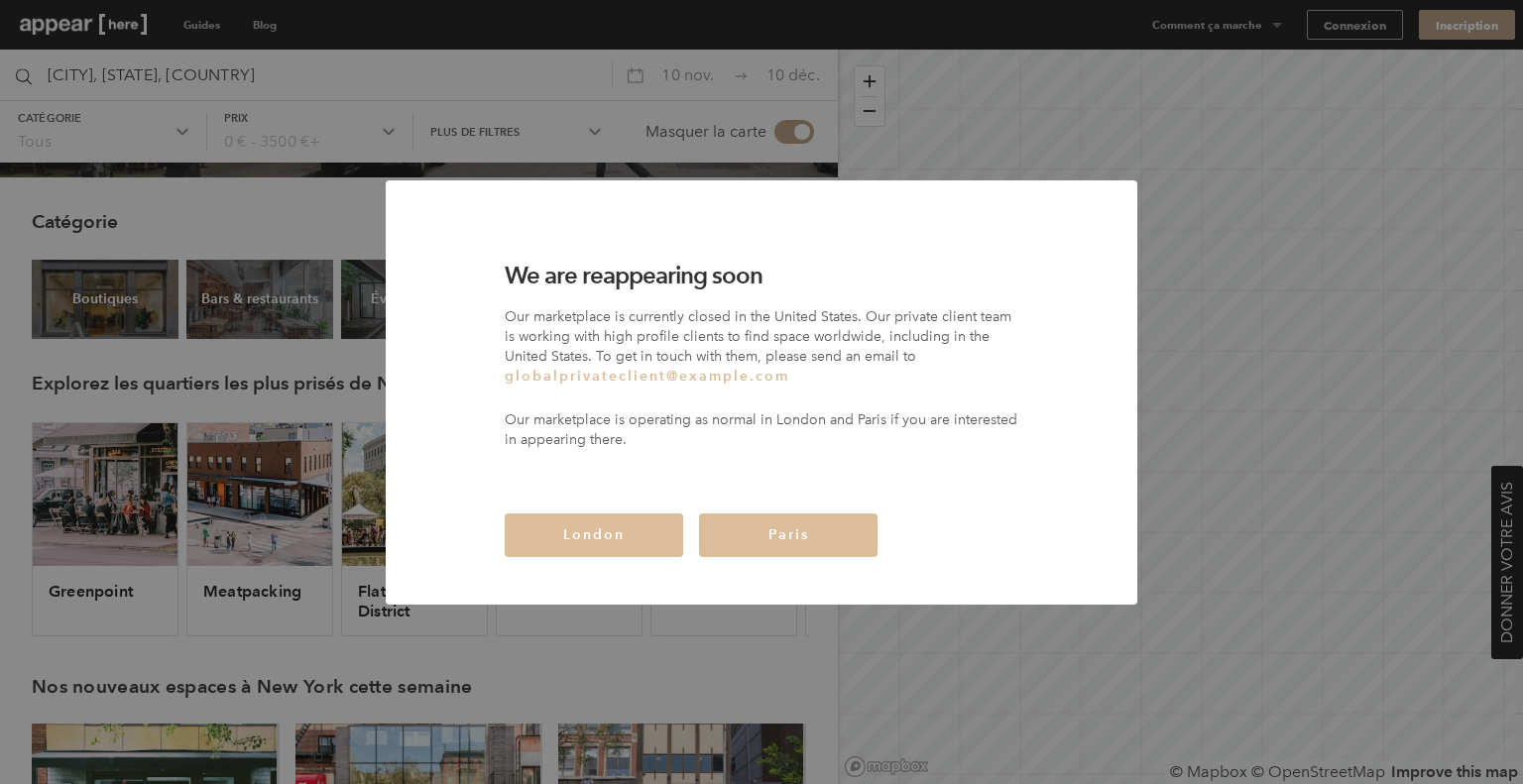 click on "Our marketplace is currently closed in the United States. Our private client team is working with high profile clients to find space worldwide, including in the United States. To get in touch with them, please send an email to   globalprivateclient@appearhere.co.uk" at bounding box center (762, 347) 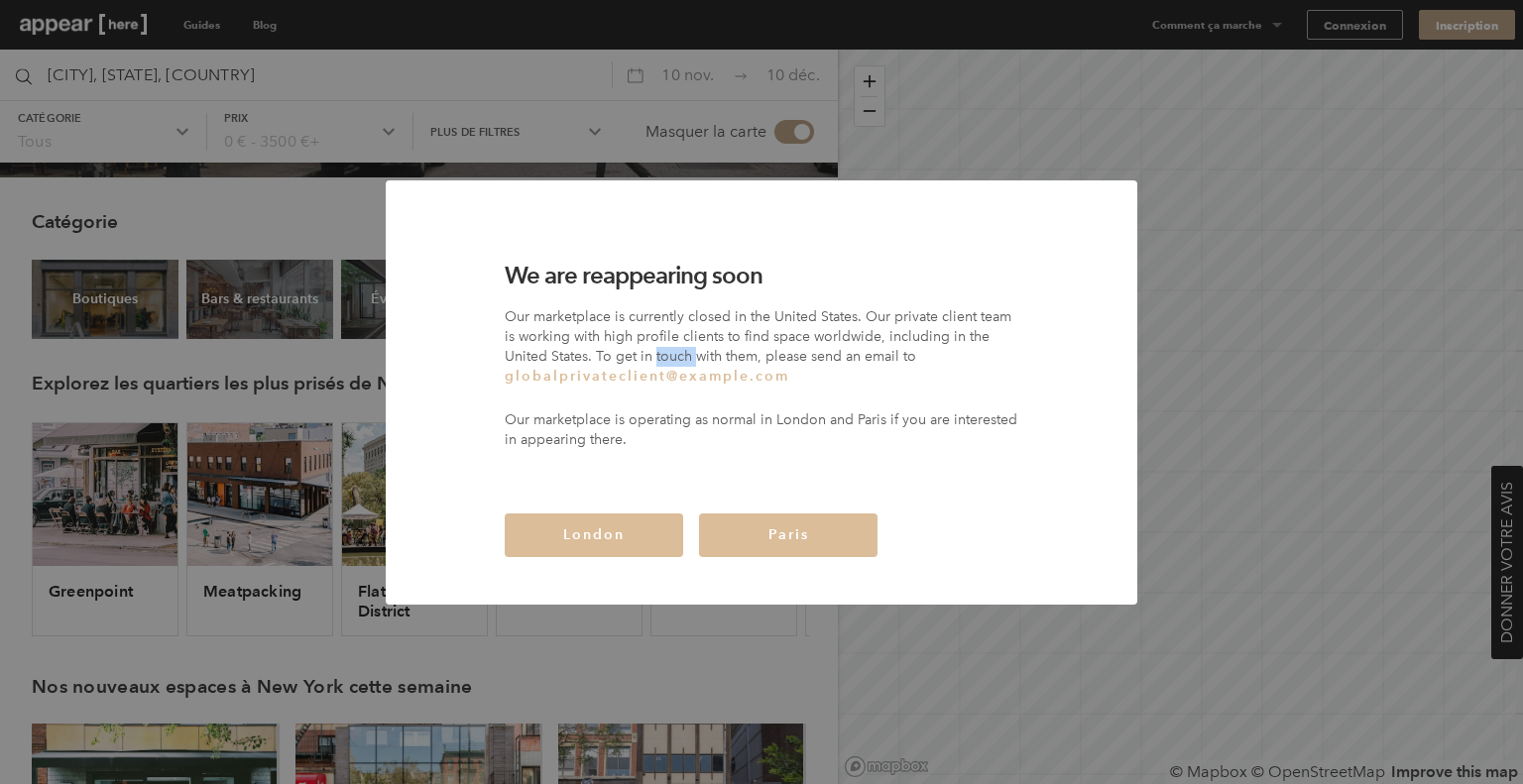 click on "Our marketplace is currently closed in the United States. Our private client team is working with high profile clients to find space worldwide, including in the United States. To get in touch with them, please send an email to   globalprivateclient@appearhere.co.uk" at bounding box center (762, 347) 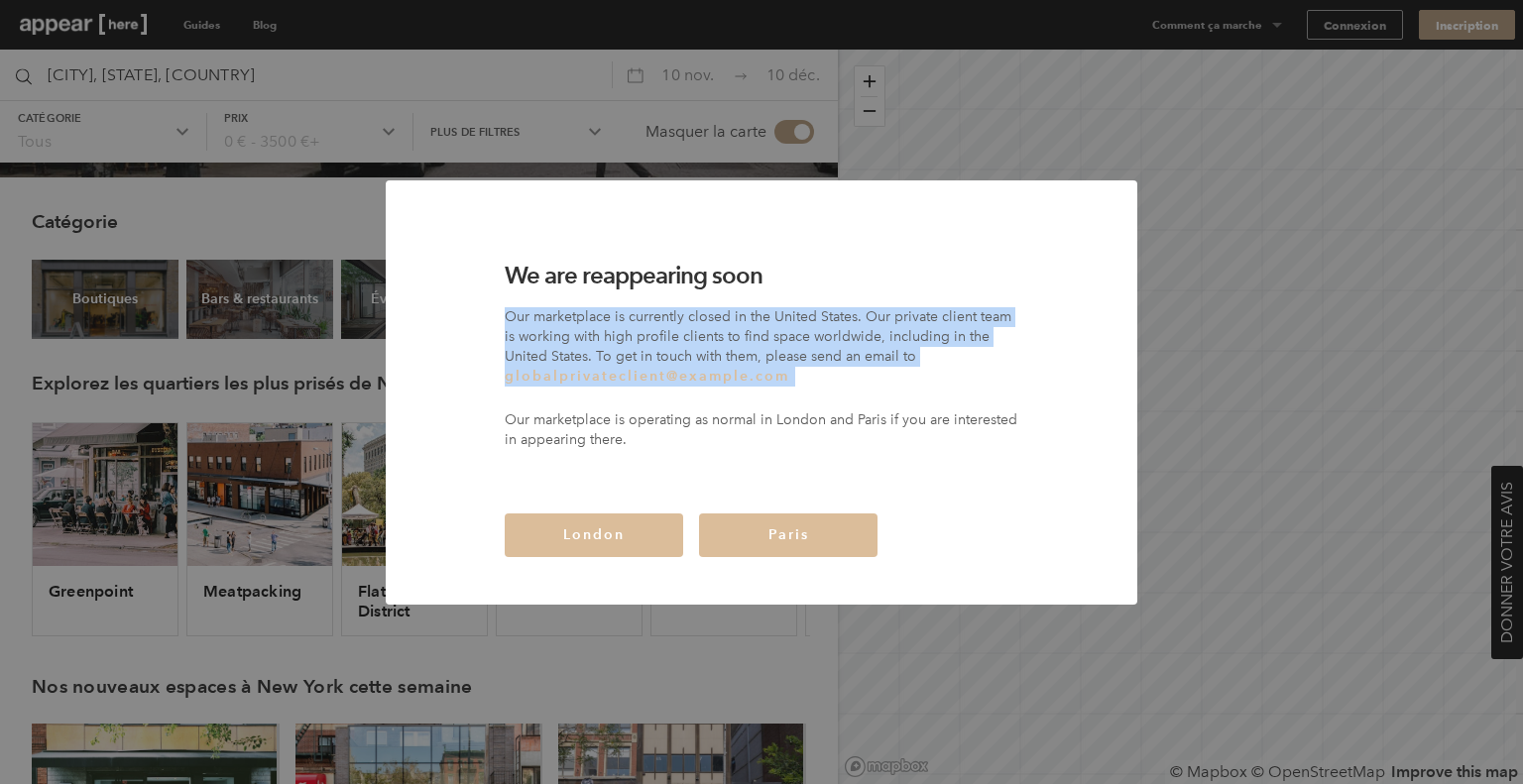 click on "Our marketplace is currently closed in the United States. Our private client team is working with high profile clients to find space worldwide, including in the United States. To get in touch with them, please send an email to   globalprivateclient@appearhere.co.uk" at bounding box center [762, 347] 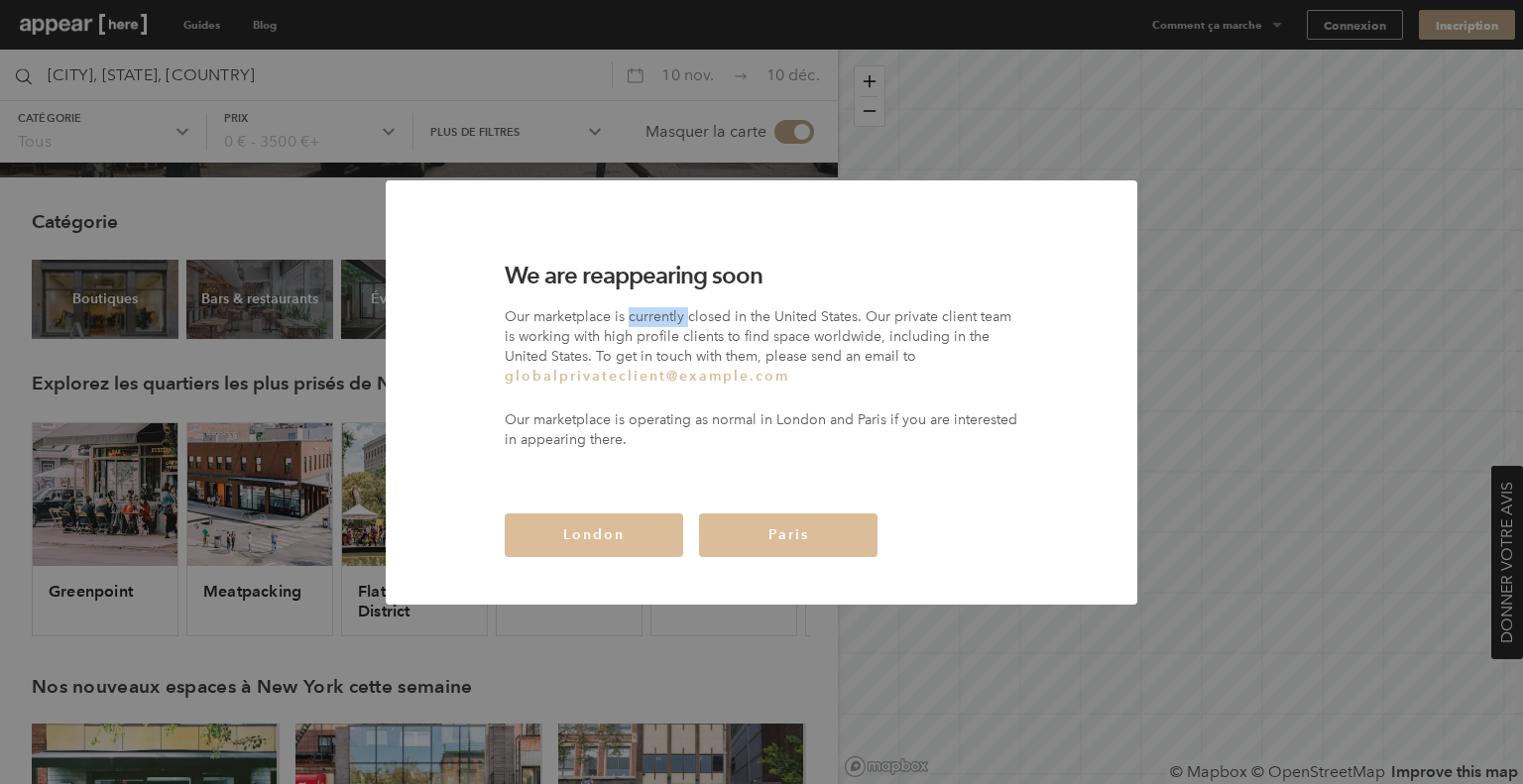 click on "Our marketplace is currently closed in the United States. Our private client team is working with high profile clients to find space worldwide, including in the United States. To get in touch with them, please send an email to   globalprivateclient@appearhere.co.uk" at bounding box center (762, 347) 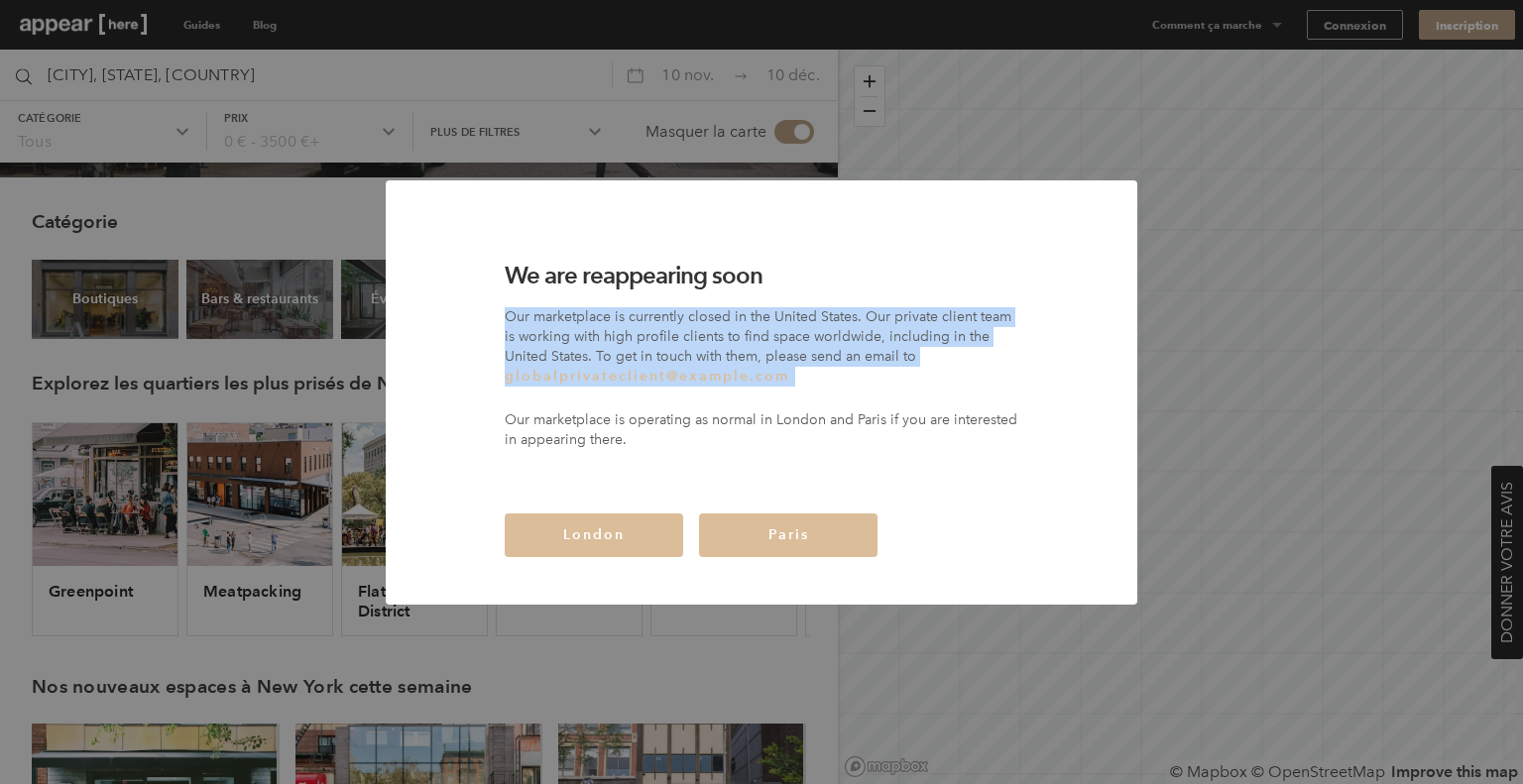 click on "Our marketplace is currently closed in the United States. Our private client team is working with high profile clients to find space worldwide, including in the United States. To get in touch with them, please send an email to   globalprivateclient@appearhere.co.uk" at bounding box center [762, 347] 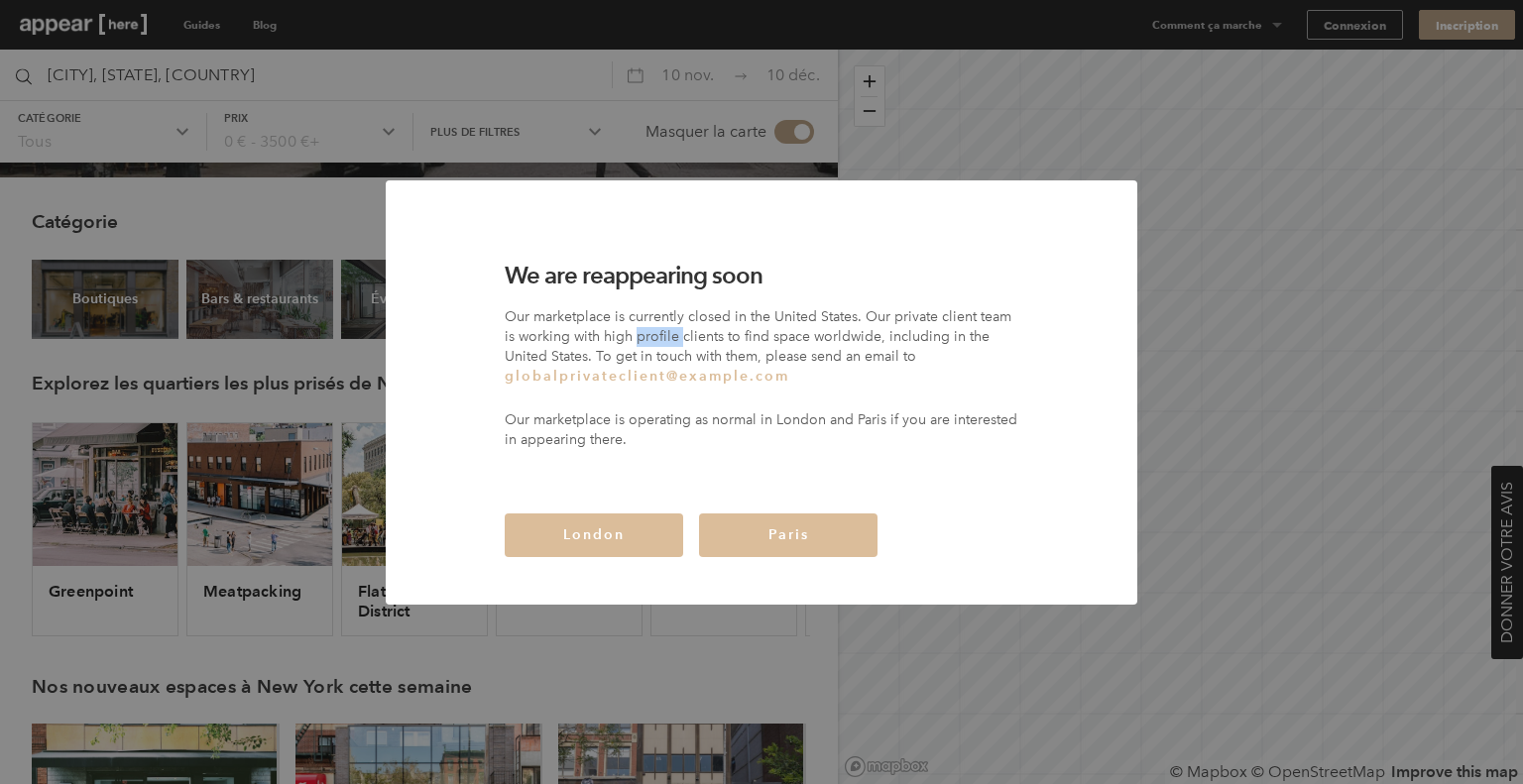 click on "Our marketplace is currently closed in the United States. Our private client team is working with high profile clients to find space worldwide, including in the United States. To get in touch with them, please send an email to   globalprivateclient@appearhere.co.uk" at bounding box center (762, 347) 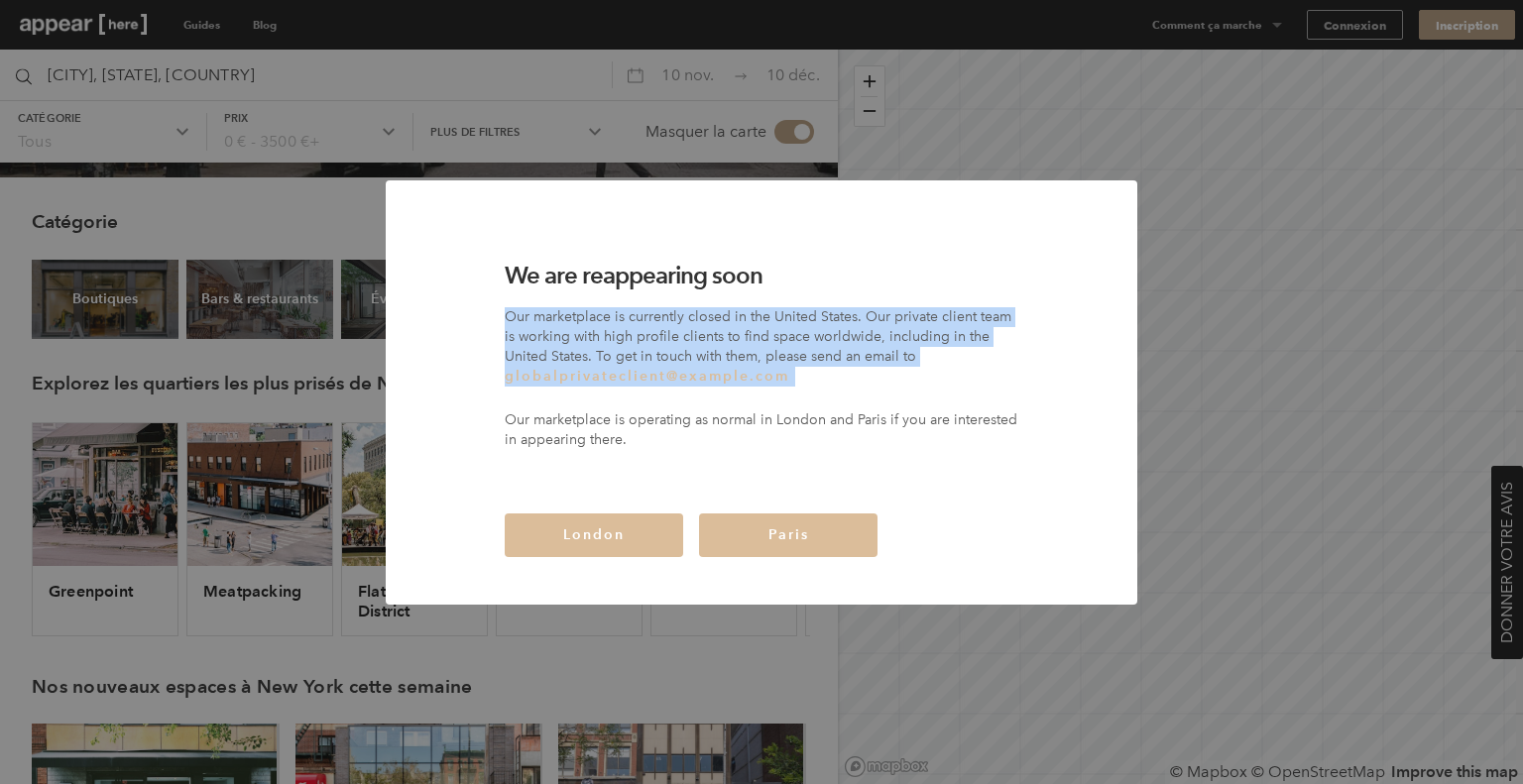 click on "Our marketplace is currently closed in the United States. Our private client team is working with high profile clients to find space worldwide, including in the United States. To get in touch with them, please send an email to   globalprivateclient@appearhere.co.uk" at bounding box center [762, 347] 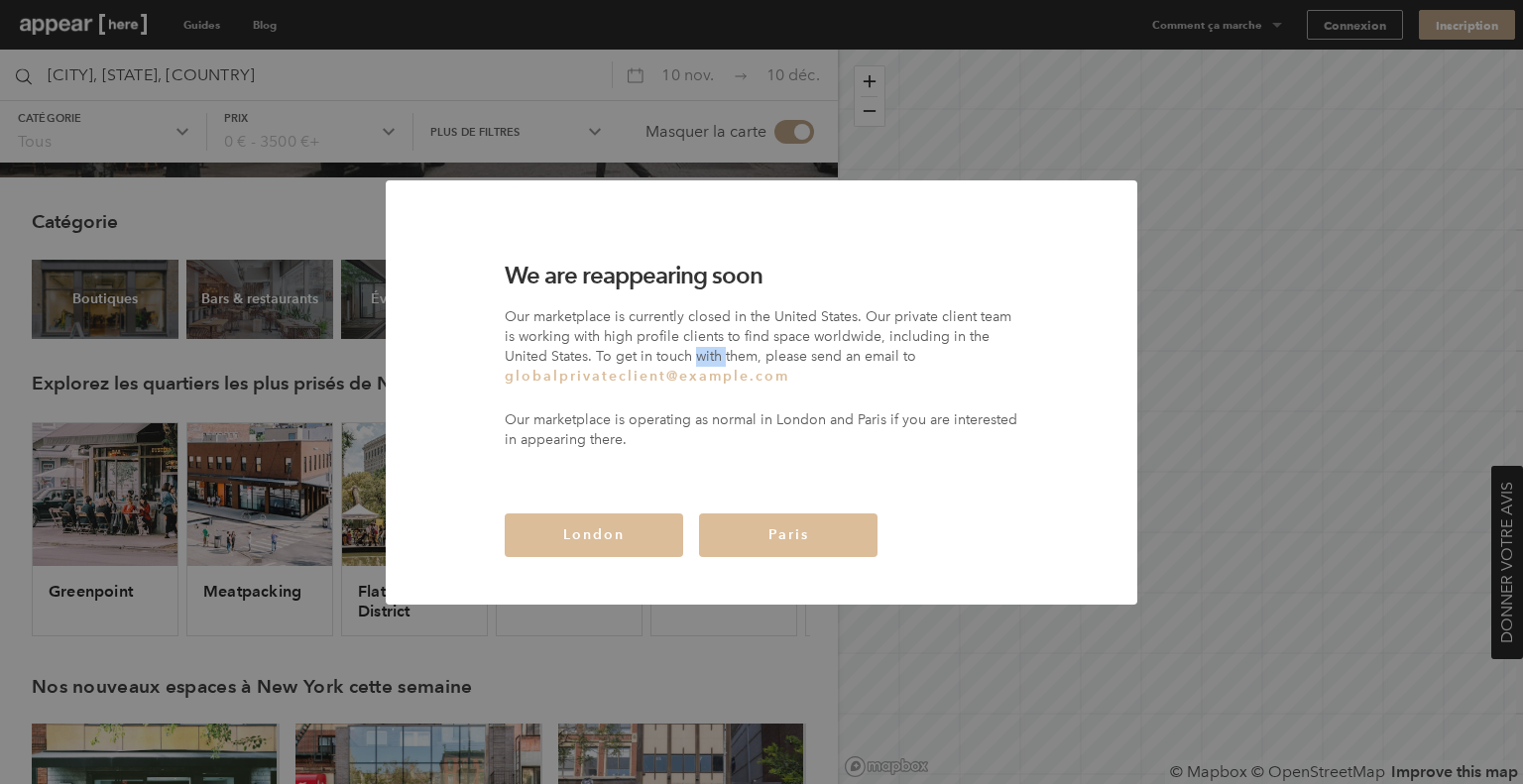 click on "Our marketplace is currently closed in the United States. Our private client team is working with high profile clients to find space worldwide, including in the United States. To get in touch with them, please send an email to   globalprivateclient@appearhere.co.uk" at bounding box center (762, 347) 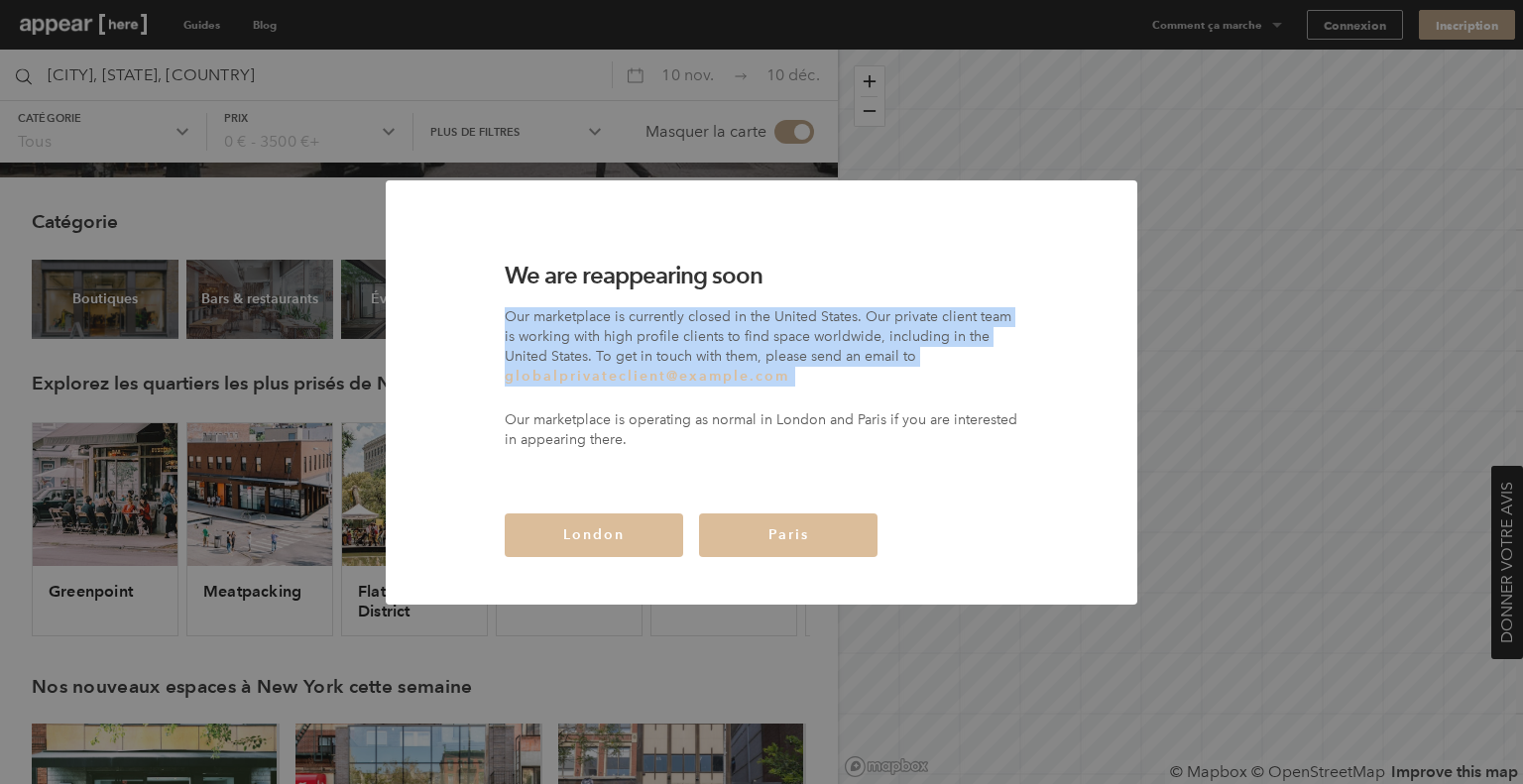 click on "Our marketplace is currently closed in the United States. Our private client team is working with high profile clients to find space worldwide, including in the United States. To get in touch with them, please send an email to   globalprivateclient@appearhere.co.uk" at bounding box center [762, 347] 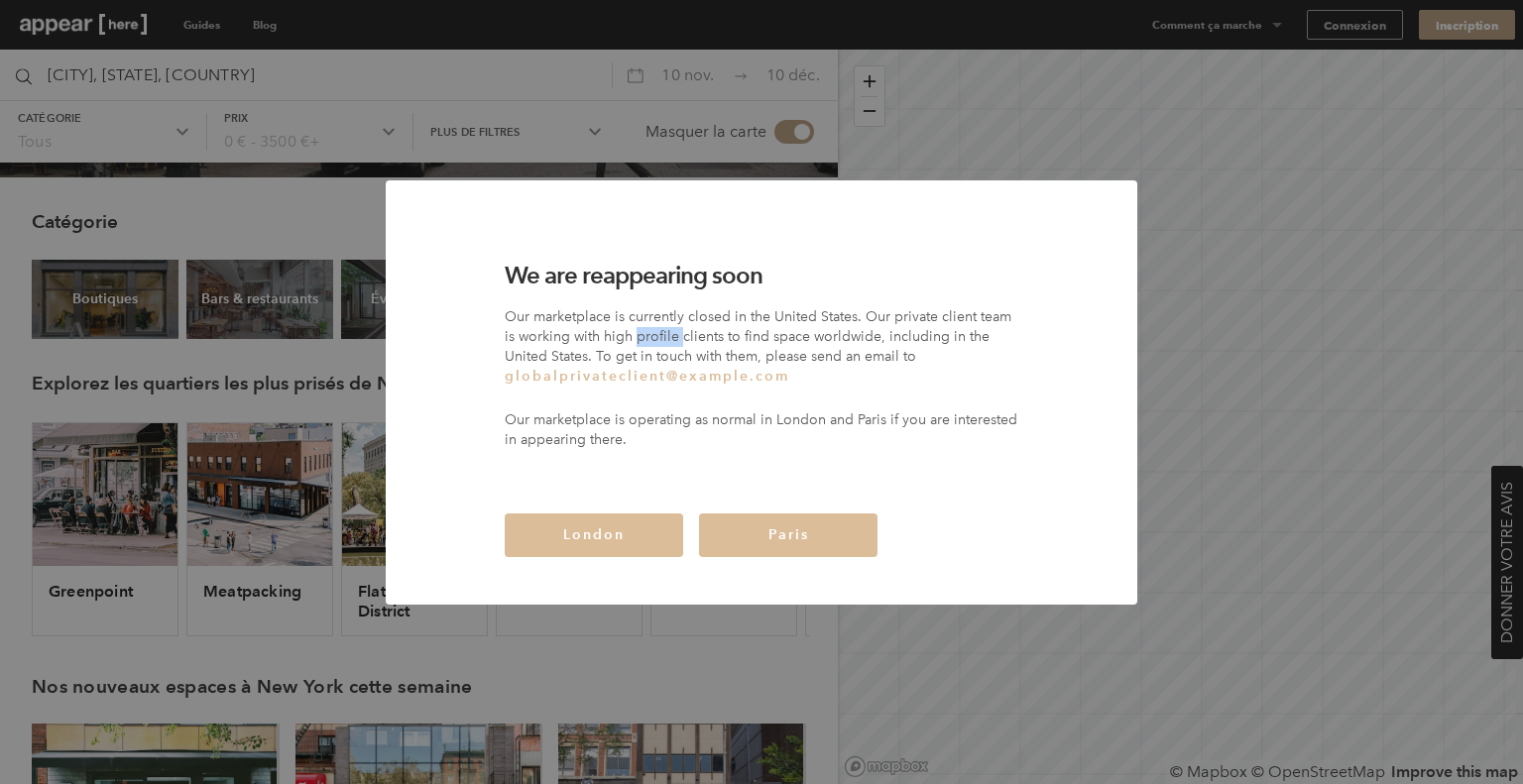 click on "Our marketplace is currently closed in the United States. Our private client team is working with high profile clients to find space worldwide, including in the United States. To get in touch with them, please send an email to   globalprivateclient@appearhere.co.uk" at bounding box center [762, 347] 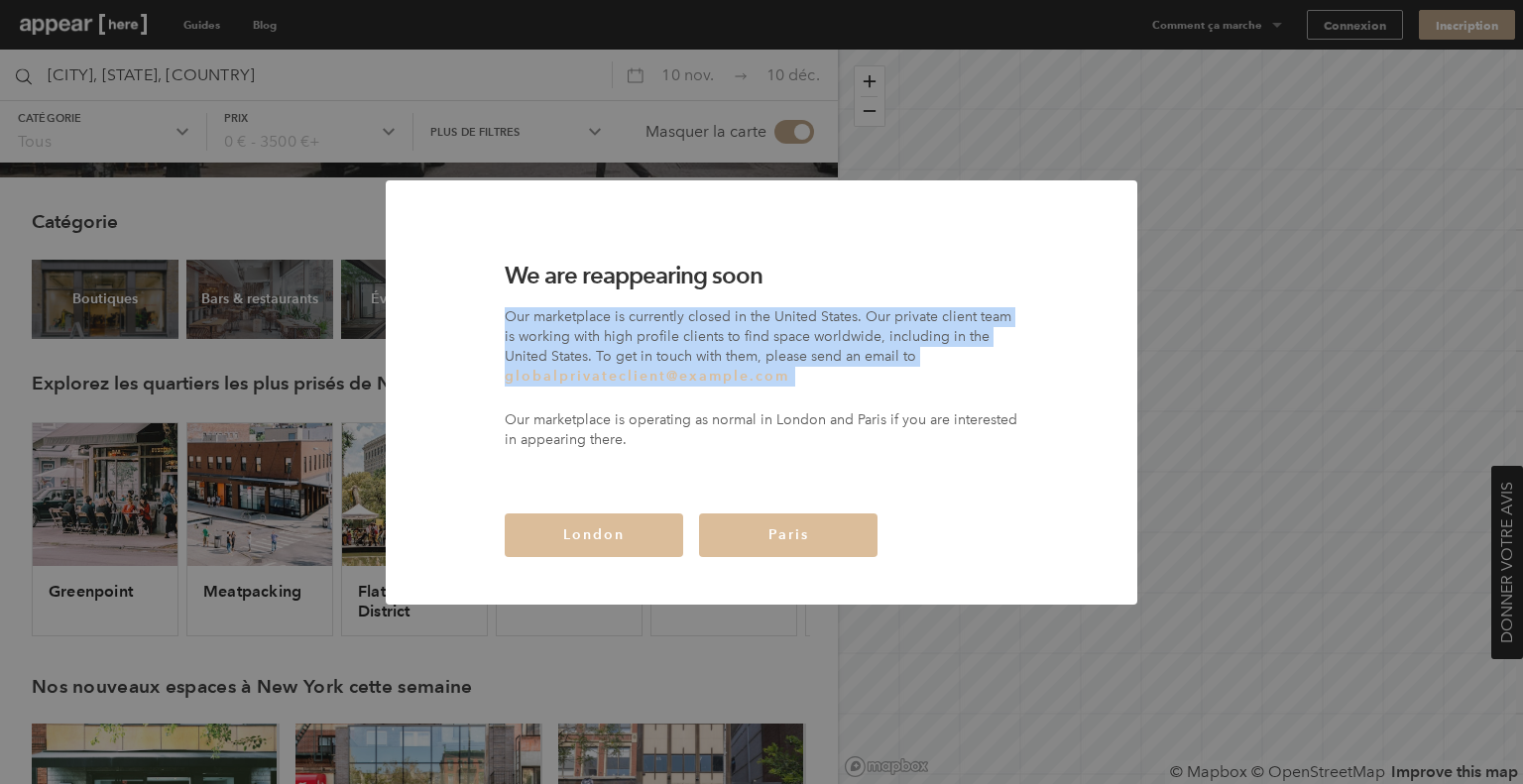 click on "Our marketplace is currently closed in the United States. Our private client team is working with high profile clients to find space worldwide, including in the United States. To get in touch with them, please send an email to   globalprivateclient@appearhere.co.uk" at bounding box center (762, 347) 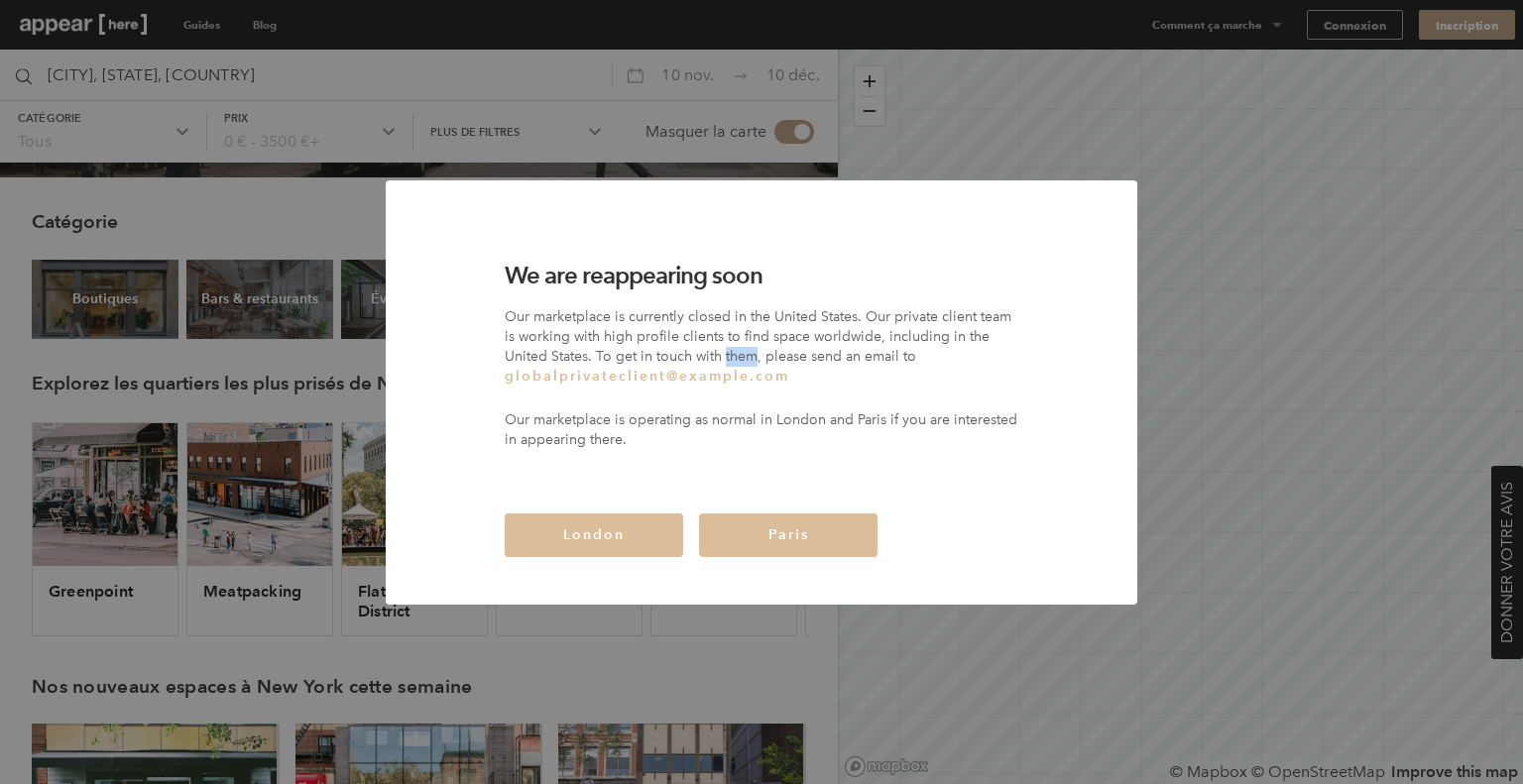 click on "Our marketplace is currently closed in the United States. Our private client team is working with high profile clients to find space worldwide, including in the United States. To get in touch with them, please send an email to   globalprivateclient@appearhere.co.uk" at bounding box center [762, 347] 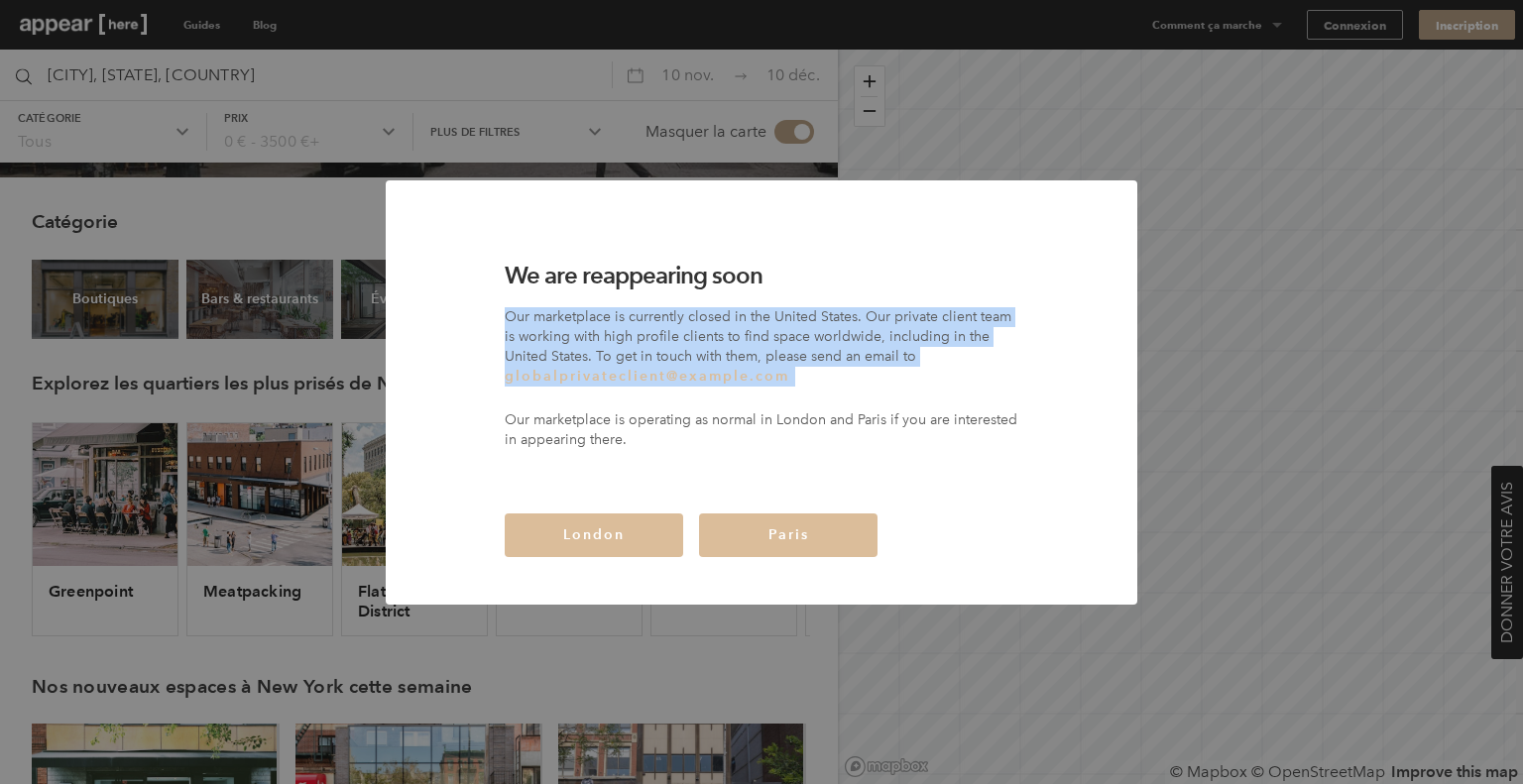 click on "Our marketplace is currently closed in the United States. Our private client team is working with high profile clients to find space worldwide, including in the United States. To get in touch with them, please send an email to   globalprivateclient@appearhere.co.uk" at bounding box center (762, 347) 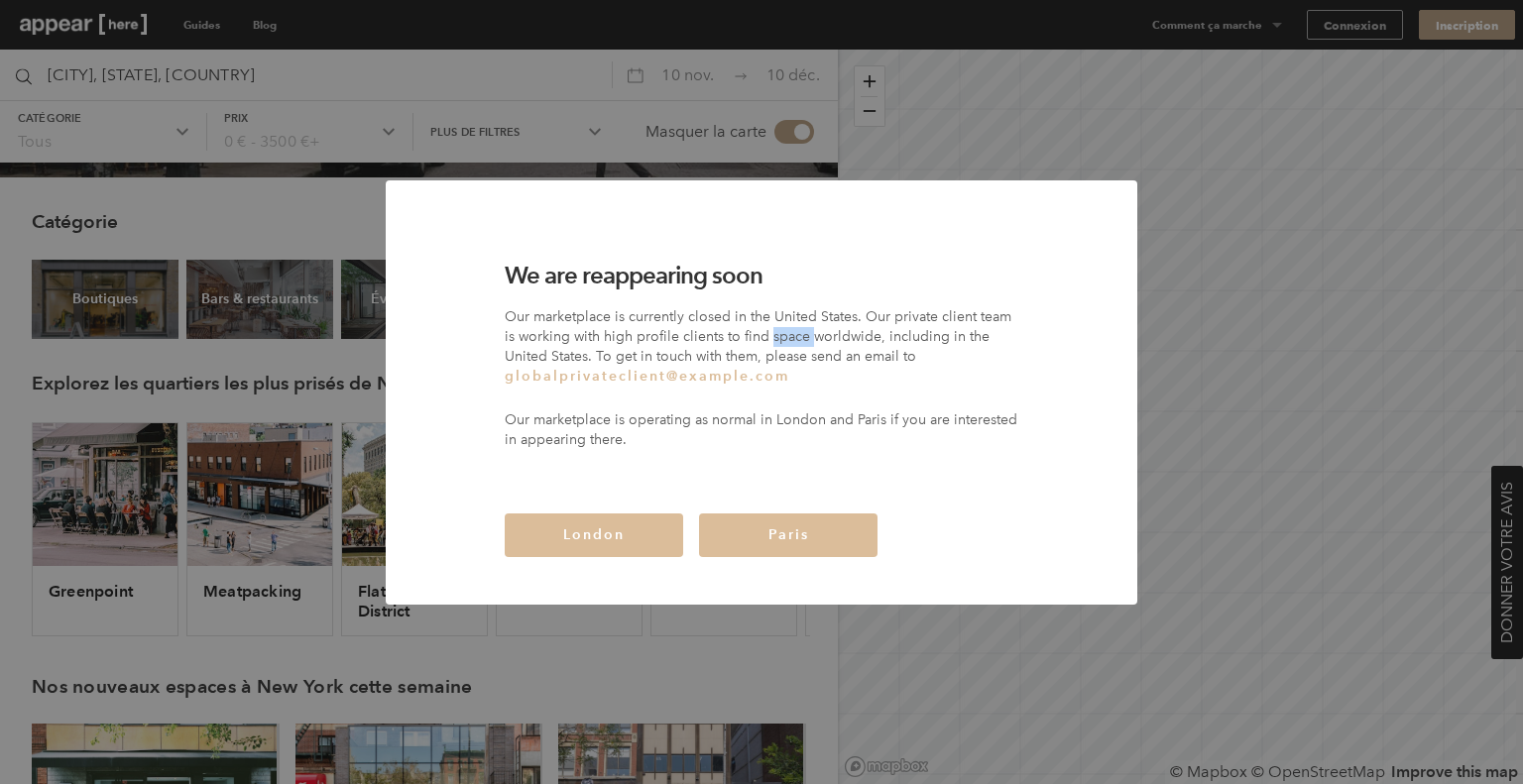 click on "Our marketplace is currently closed in the United States. Our private client team is working with high profile clients to find space worldwide, including in the United States. To get in touch with them, please send an email to   globalprivateclient@appearhere.co.uk" at bounding box center [762, 347] 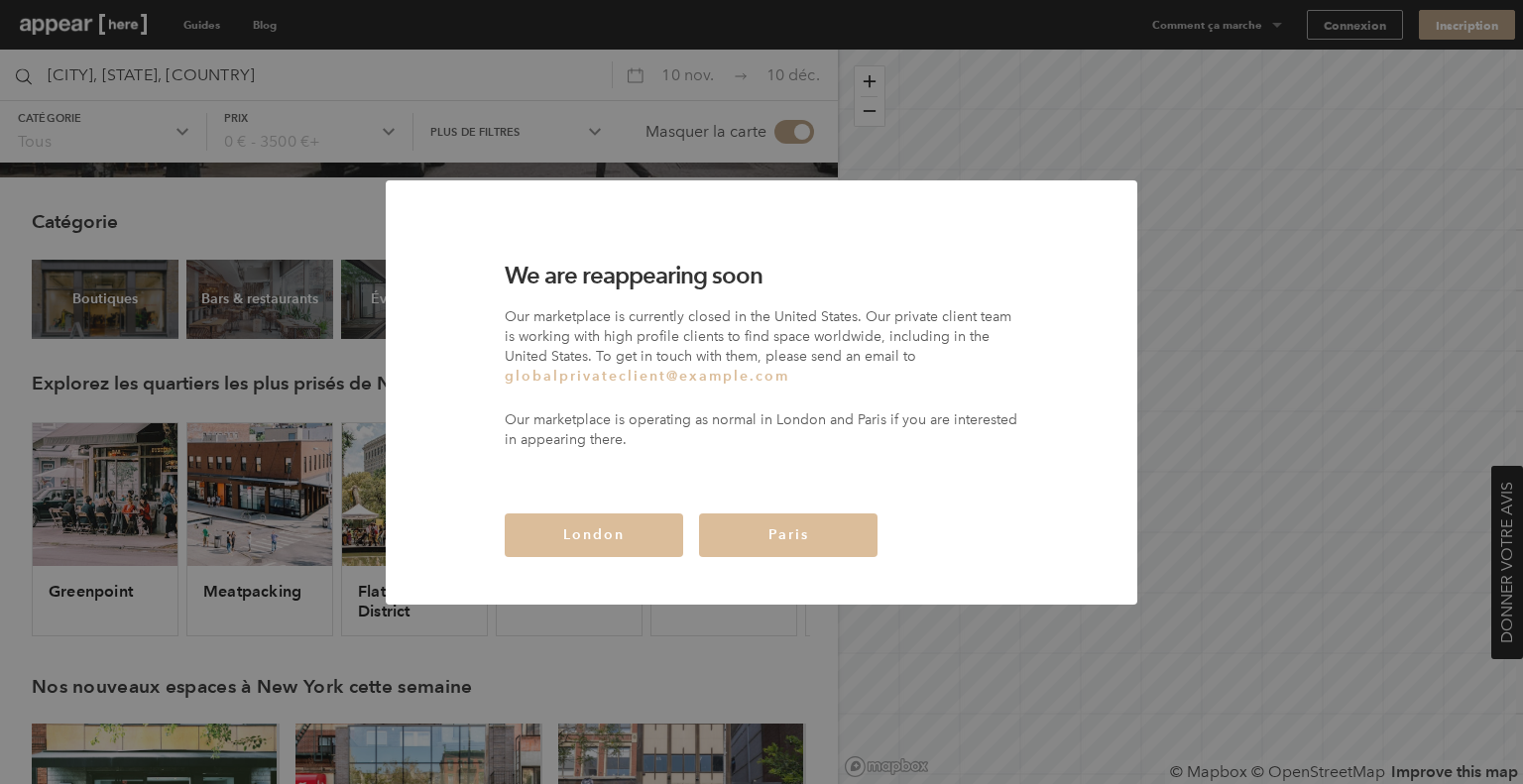 click on "Our marketplace is currently closed in the United States. Our private client team is working with high profile clients to find space worldwide, including in the United States. To get in touch with them, please send an email to   globalprivateclient@appearhere.co.uk" at bounding box center [762, 347] 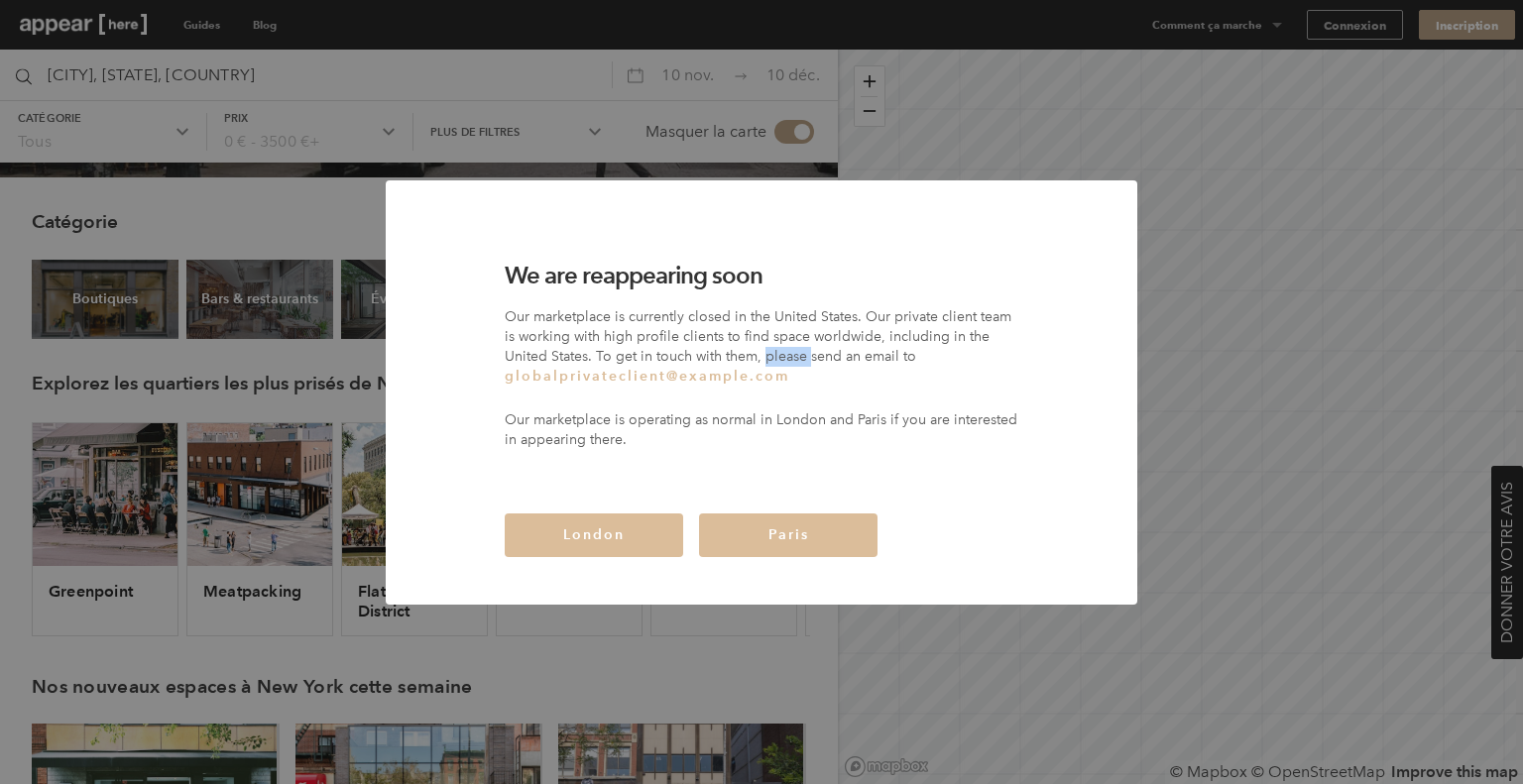 click on "Our marketplace is currently closed in the United States. Our private client team is working with high profile clients to find space worldwide, including in the United States. To get in touch with them, please send an email to   globalprivateclient@appearhere.co.uk" at bounding box center (762, 347) 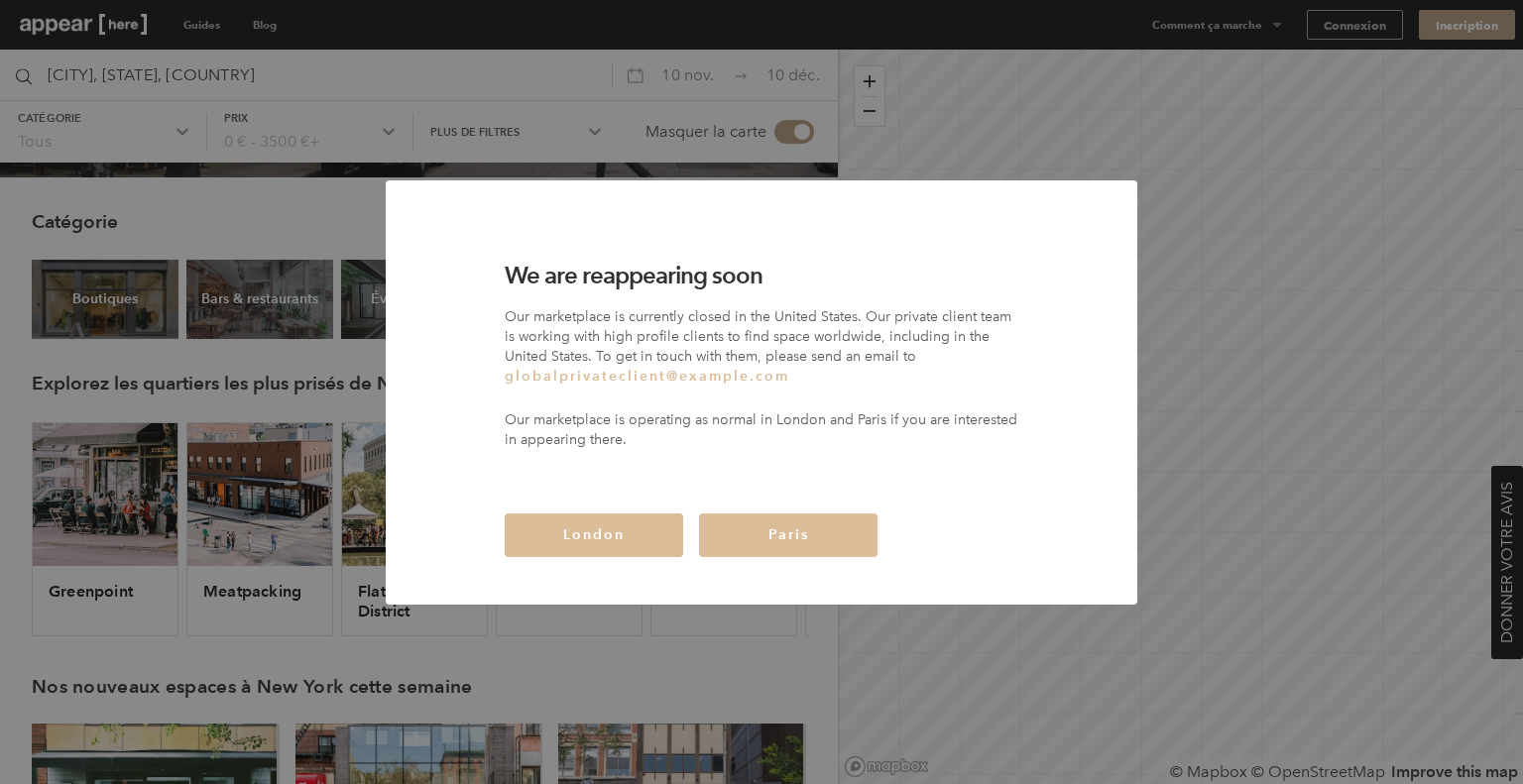 click on "Our marketplace is currently closed in the United States. Our private client team is working with high profile clients to find space worldwide, including in the United States. To get in touch with them, please send an email to   globalprivateclient@appearhere.co.uk" at bounding box center [762, 347] 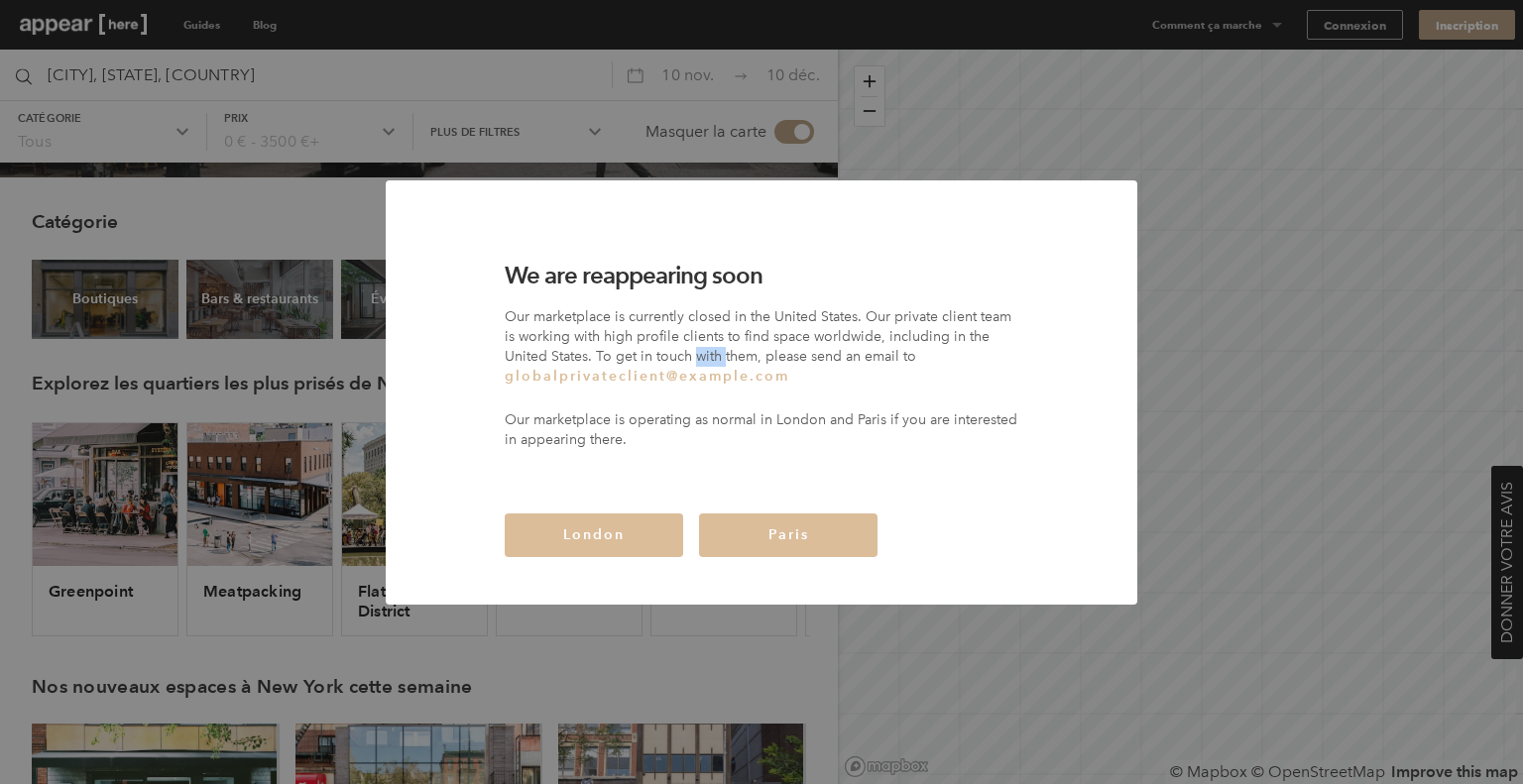 click on "Our marketplace is currently closed in the United States. Our private client team is working with high profile clients to find space worldwide, including in the United States. To get in touch with them, please send an email to   globalprivateclient@appearhere.co.uk" at bounding box center (762, 347) 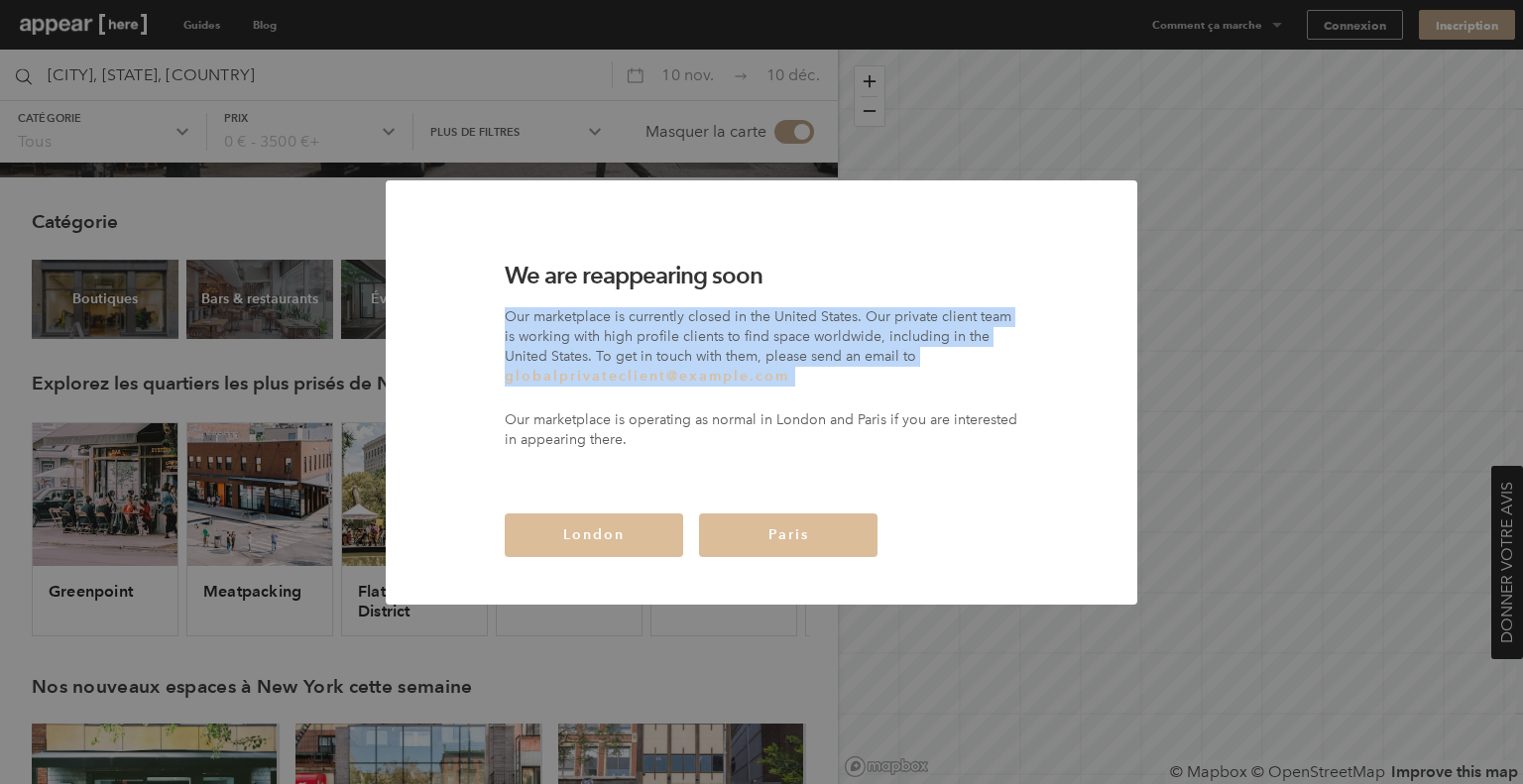 click on "Our marketplace is currently closed in the United States. Our private client team is working with high profile clients to find space worldwide, including in the United States. To get in touch with them, please send an email to   globalprivateclient@appearhere.co.uk" at bounding box center [762, 347] 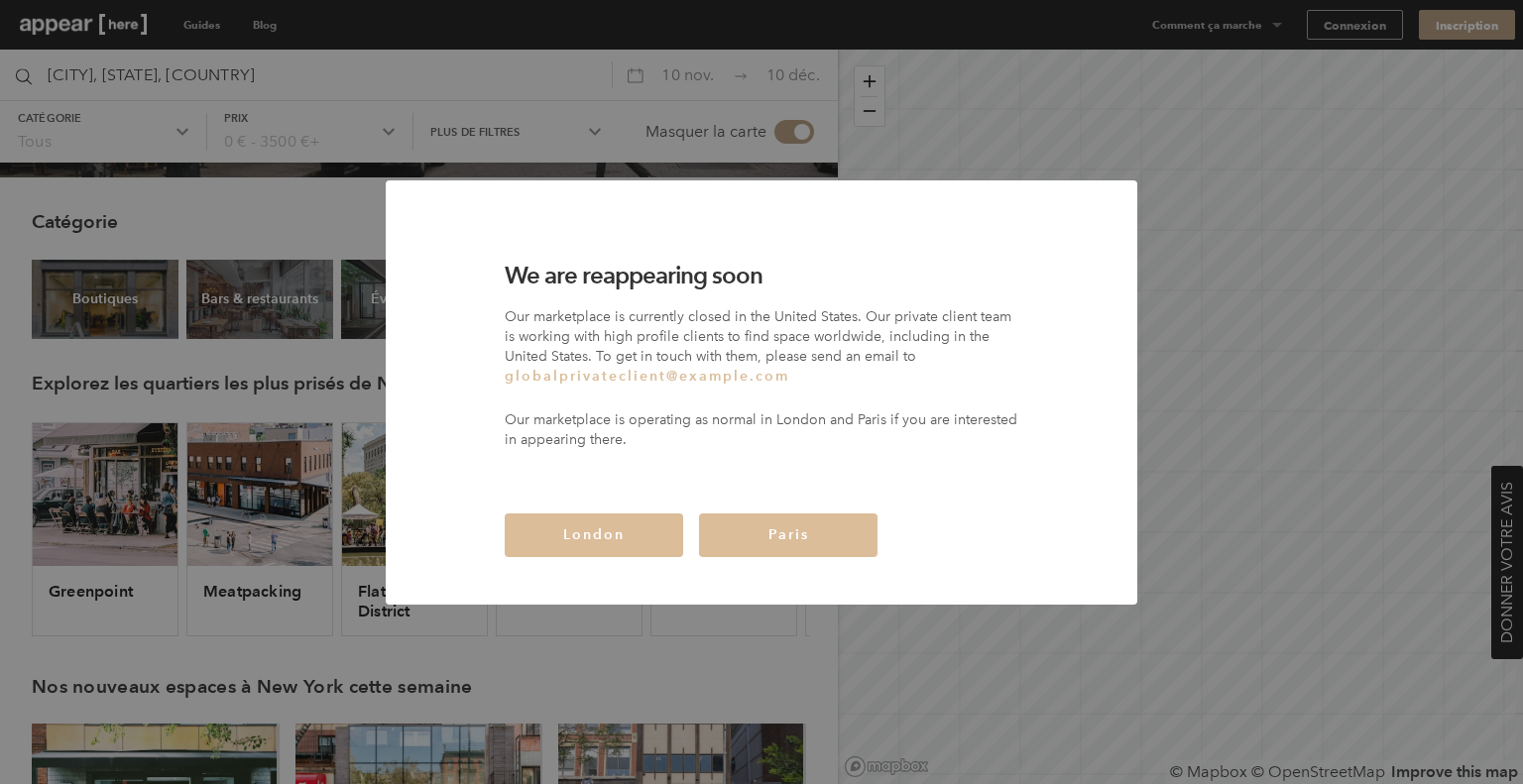 click on "We are reappearing soon Our marketplace is currently closed in the United States. Our private client team is working with high profile clients to find space worldwide, including in the United States. To get in touch with them, please send an email to   globalprivateclient@appearhere.co.uk Our marketplace is operating as normal in London and Paris if you are interested in appearing there. London Paris" at bounding box center [762, 392] 